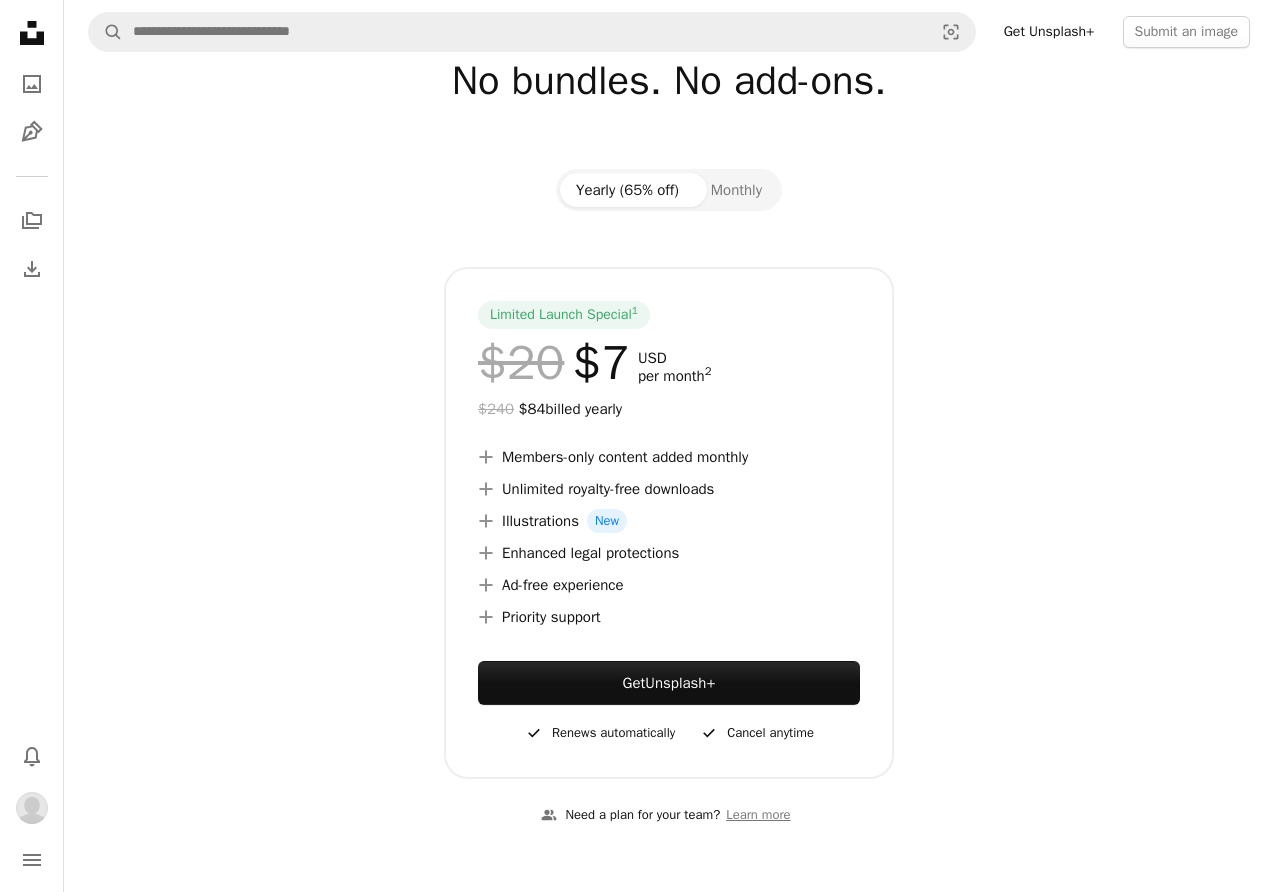 scroll, scrollTop: 117, scrollLeft: 0, axis: vertical 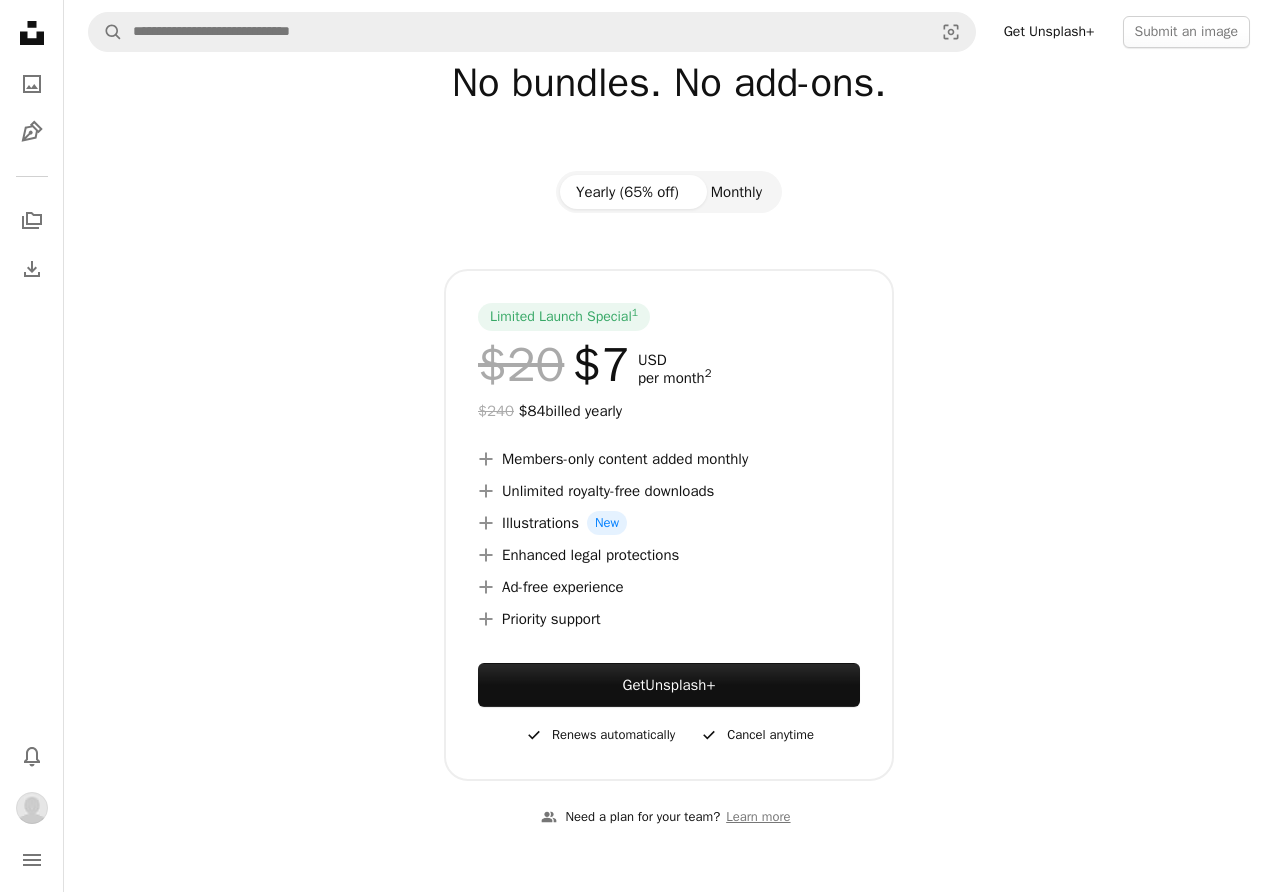 click on "Monthly" at bounding box center [736, 192] 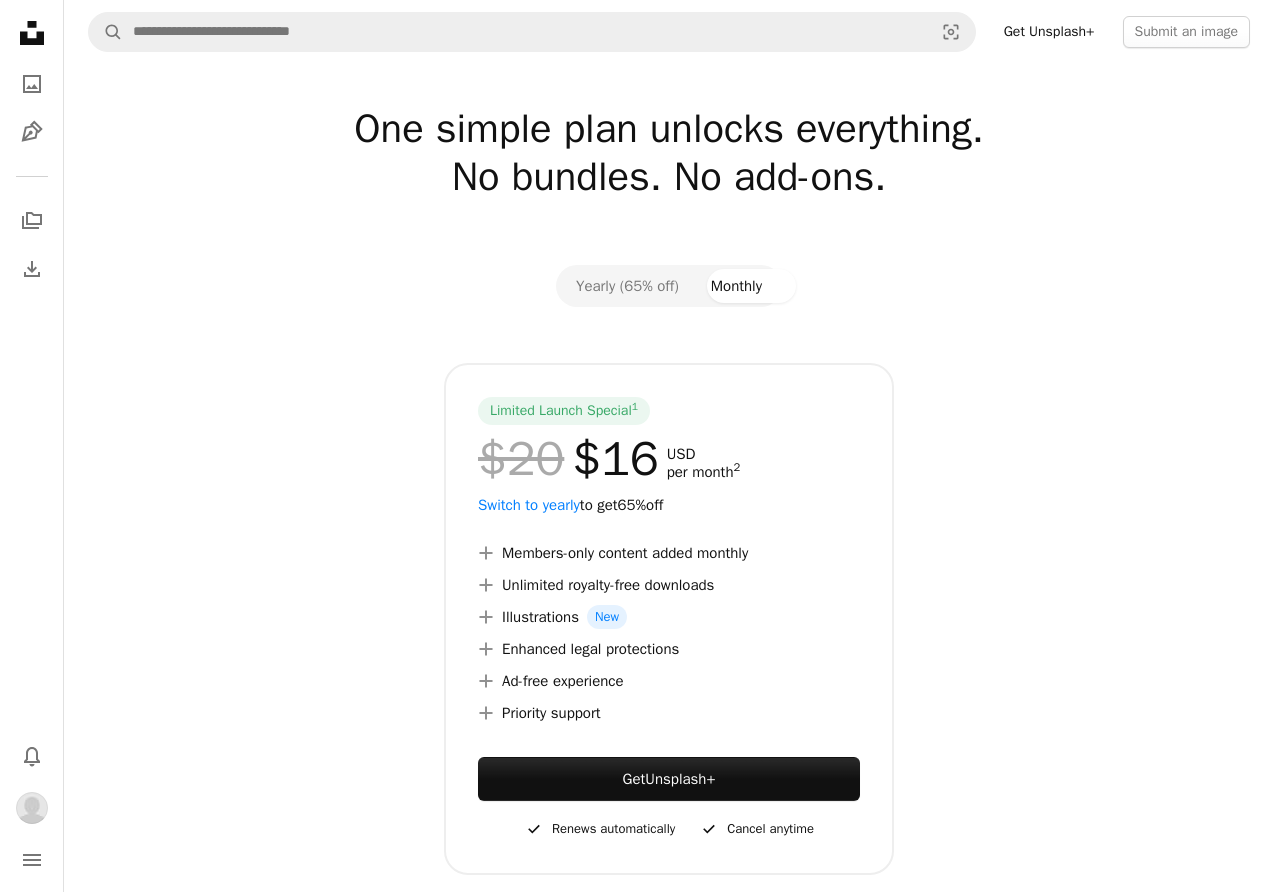 scroll, scrollTop: 0, scrollLeft: 0, axis: both 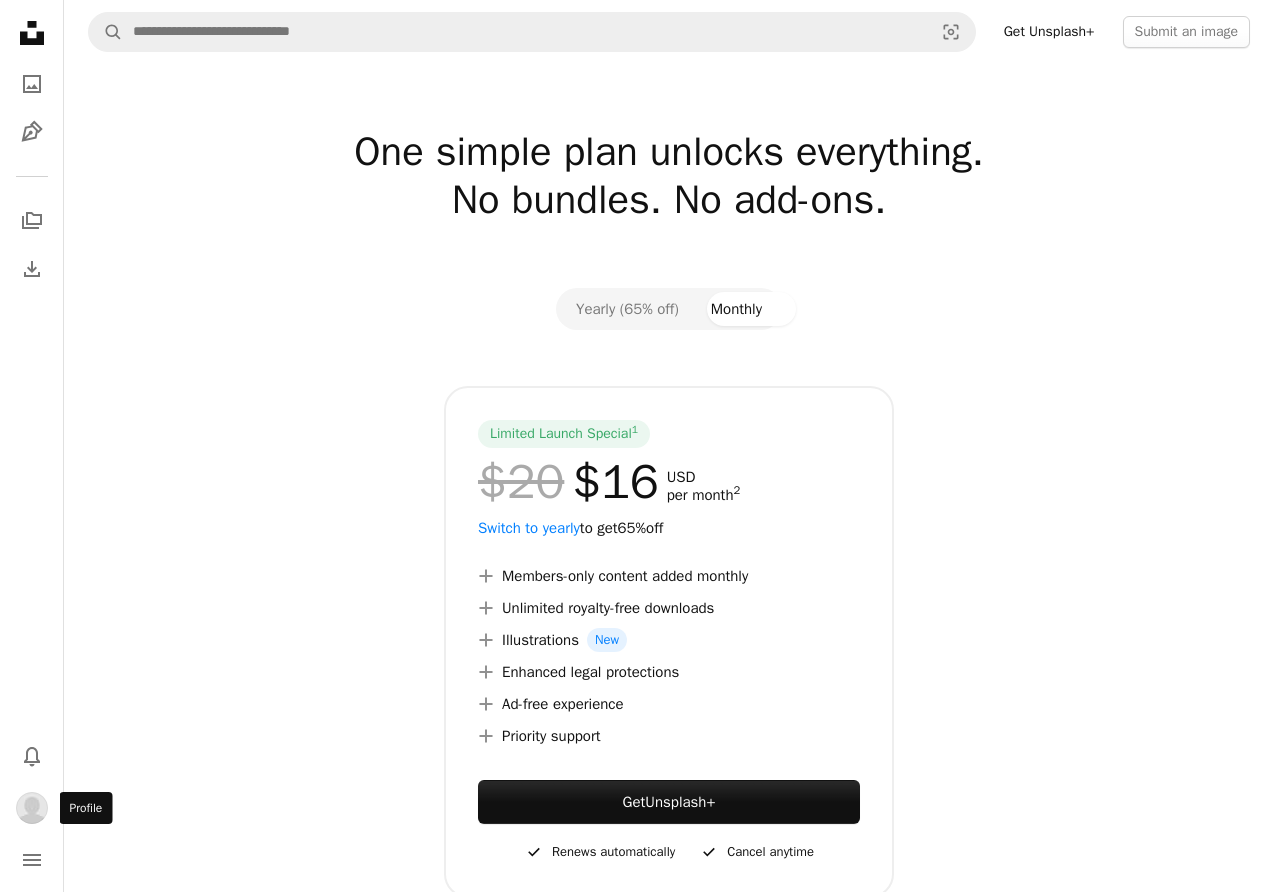 click at bounding box center (32, 808) 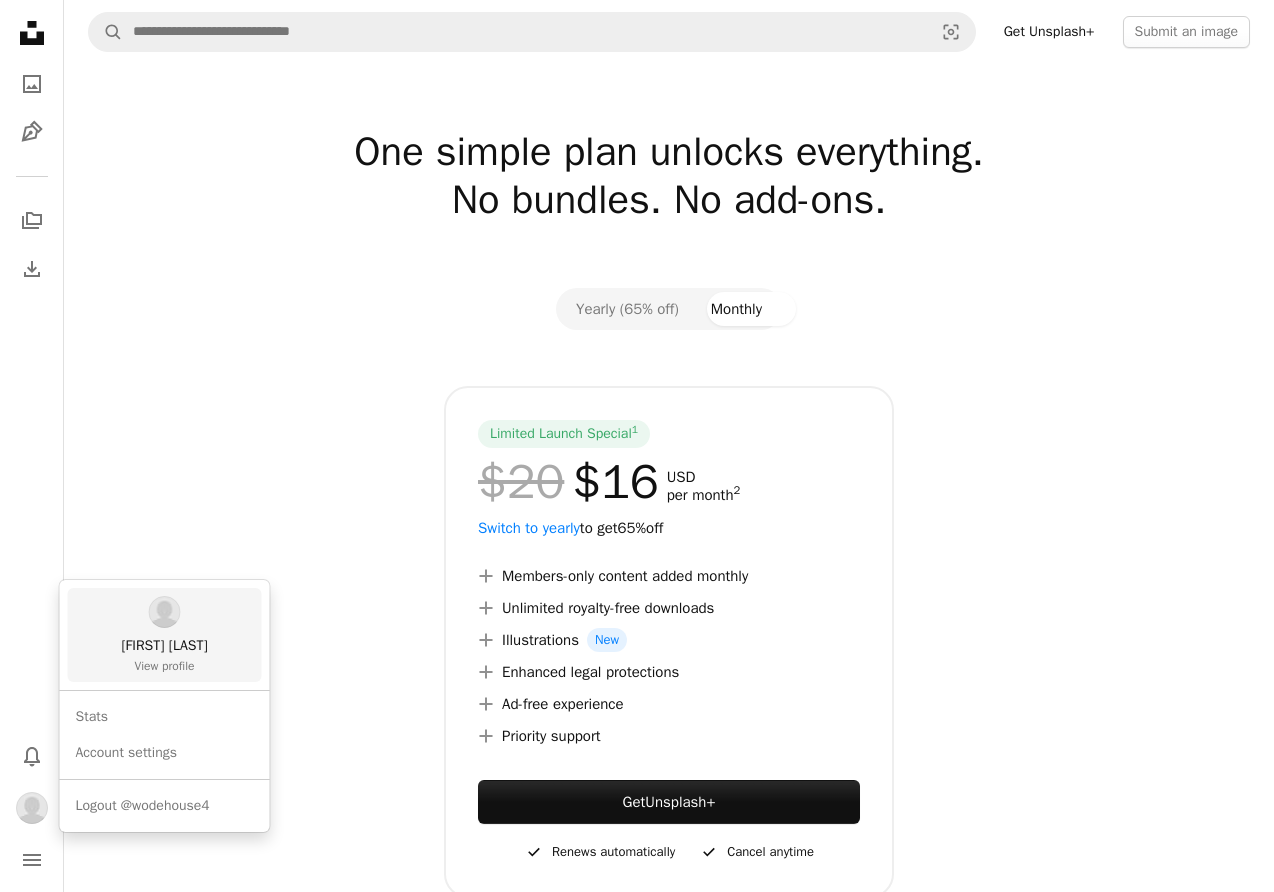 click on "View profile" at bounding box center [164, 666] 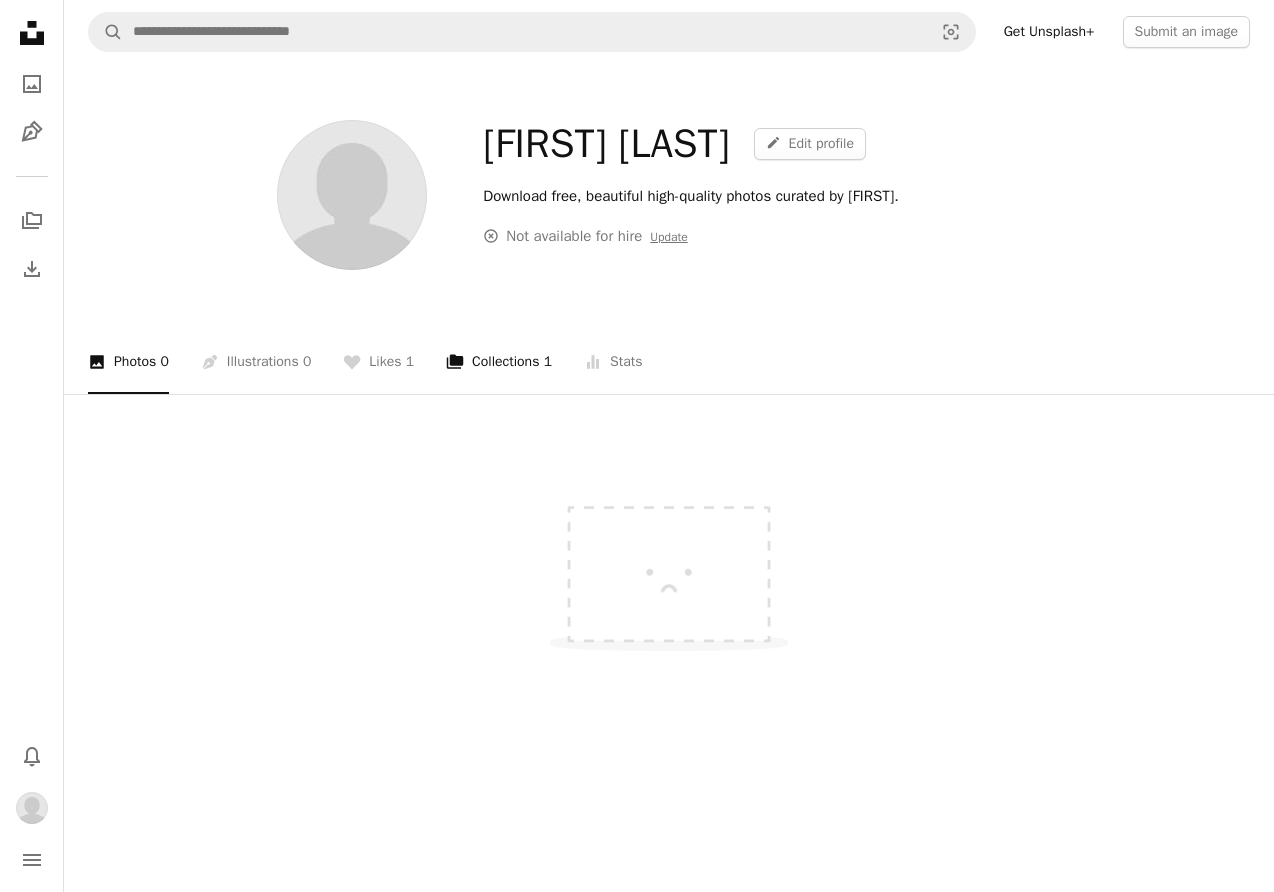 click on "A stack of folders Collections   1" at bounding box center [499, 362] 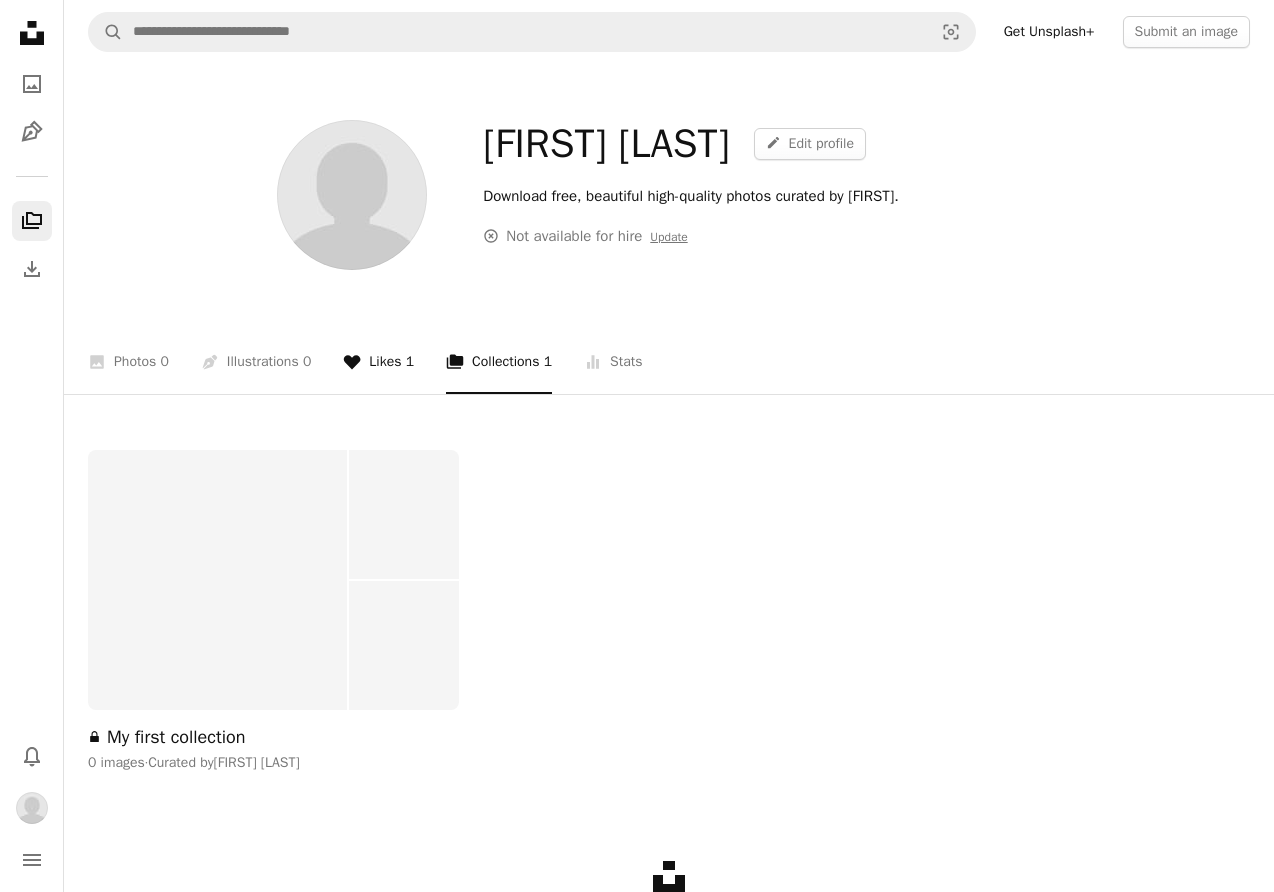 click on "A heart Likes   1" at bounding box center (378, 362) 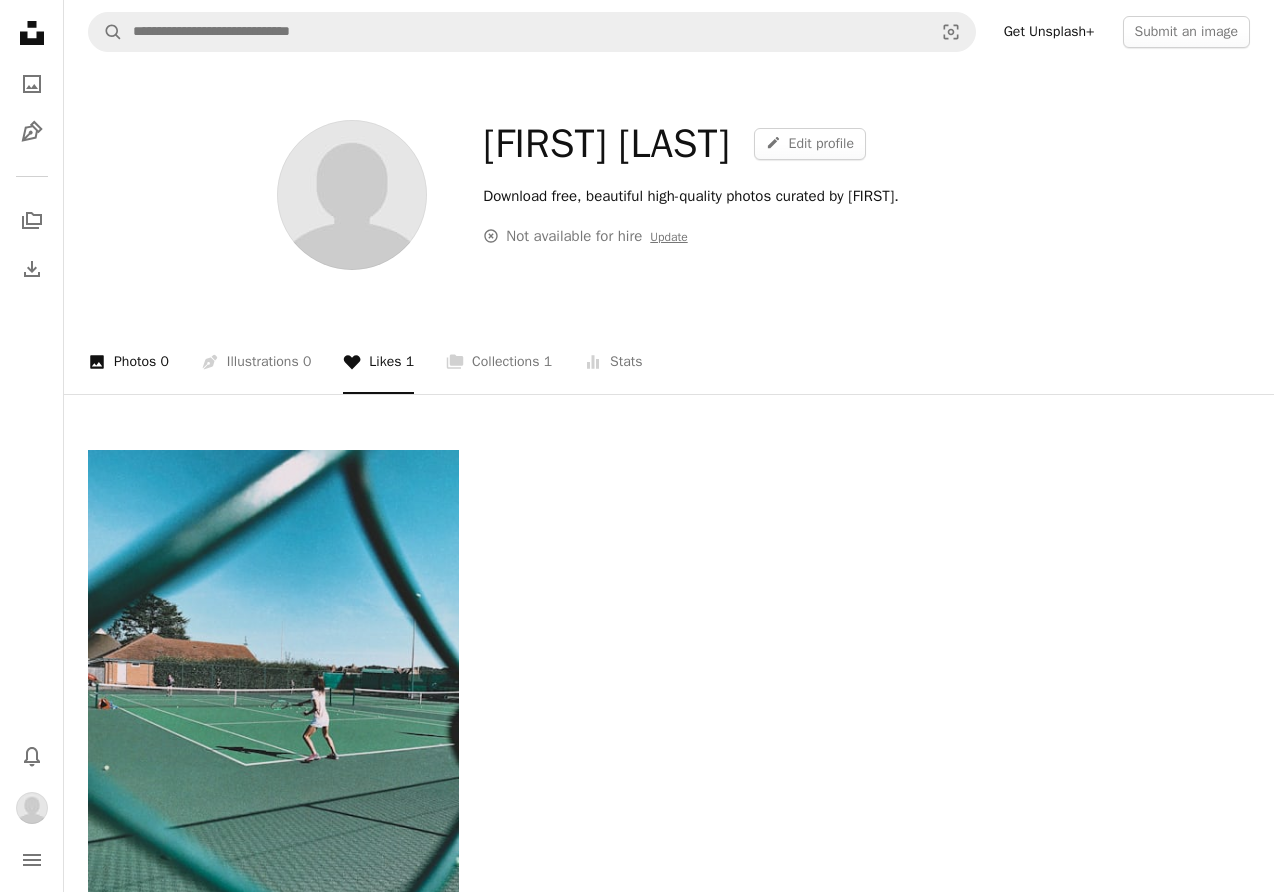 click on "A photo Photos   0" at bounding box center [128, 362] 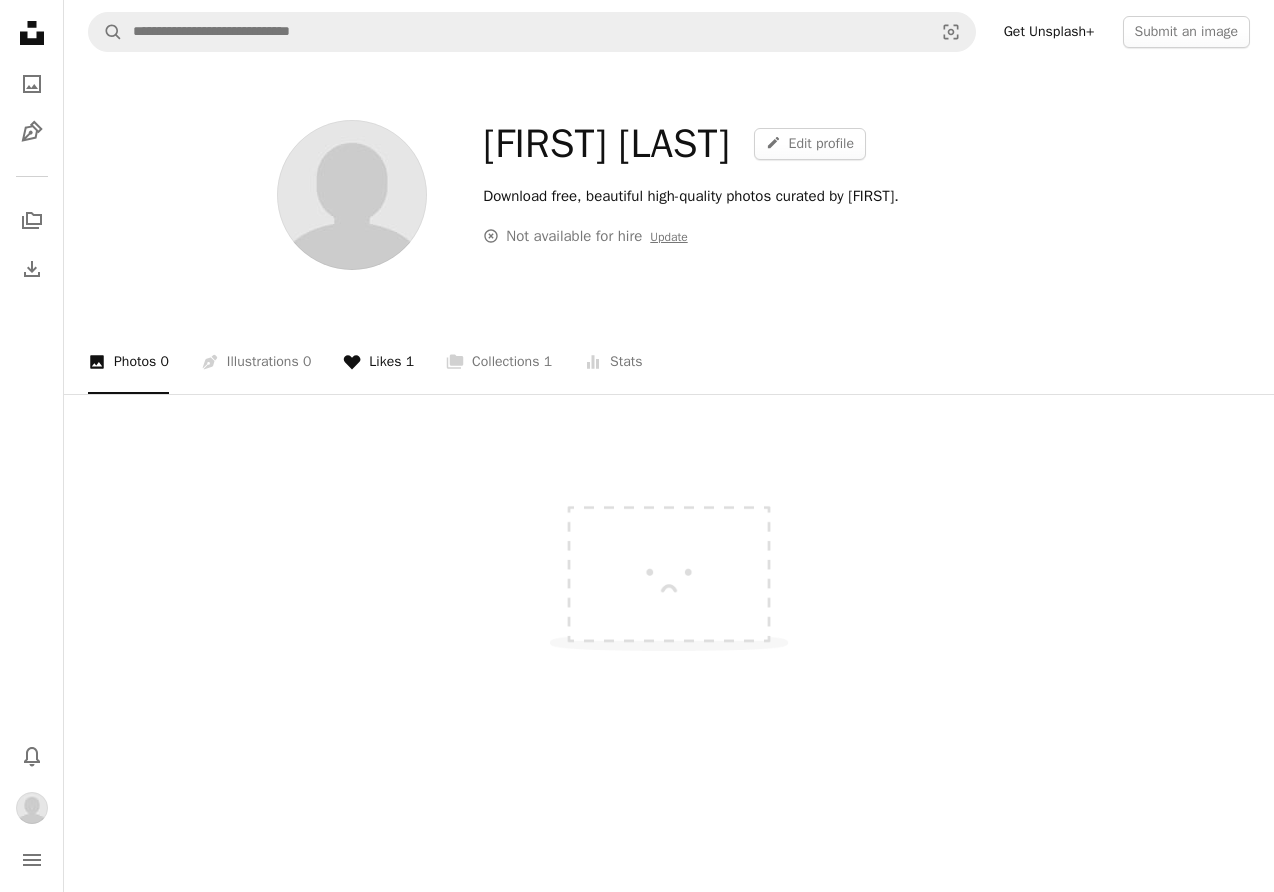 click on "A heart Likes   1" at bounding box center (378, 362) 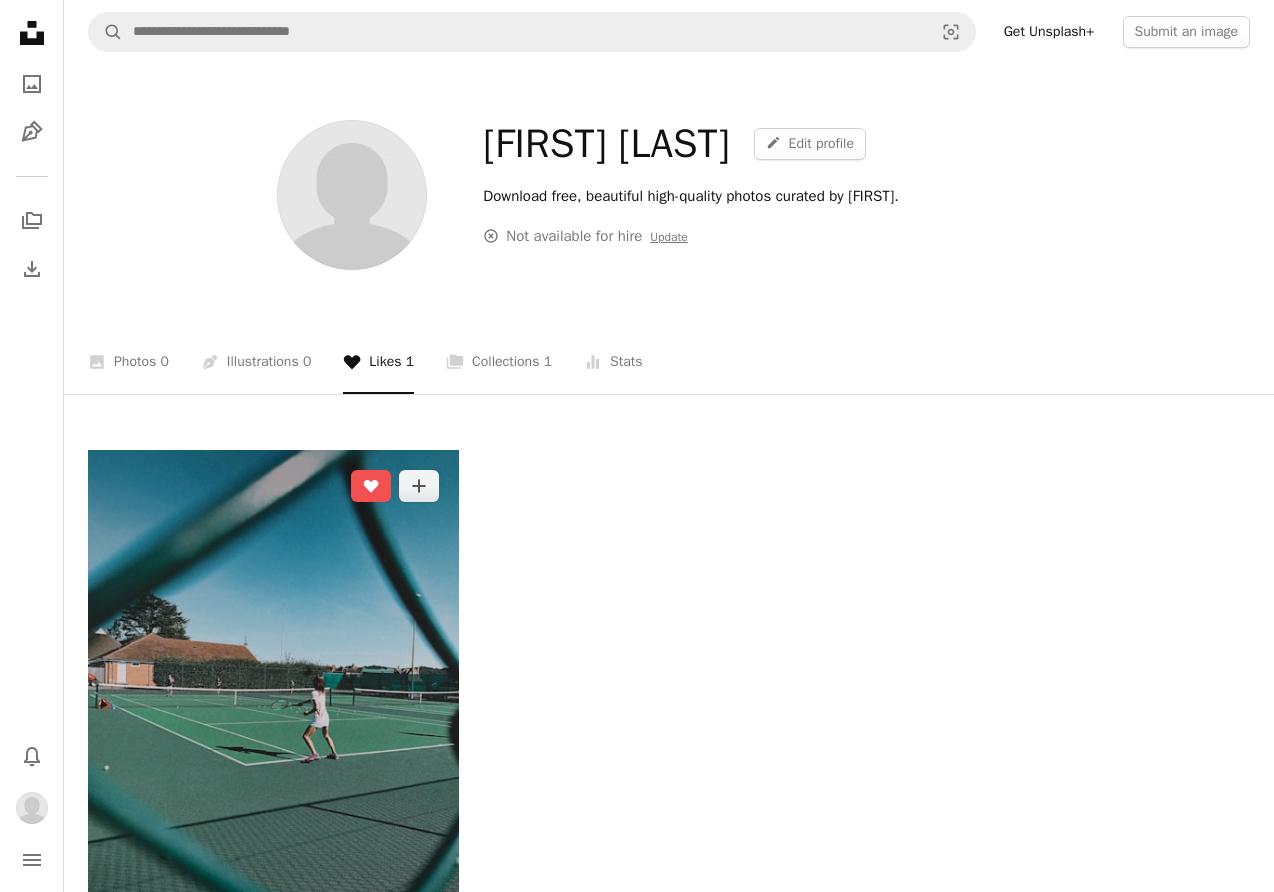click at bounding box center (273, 697) 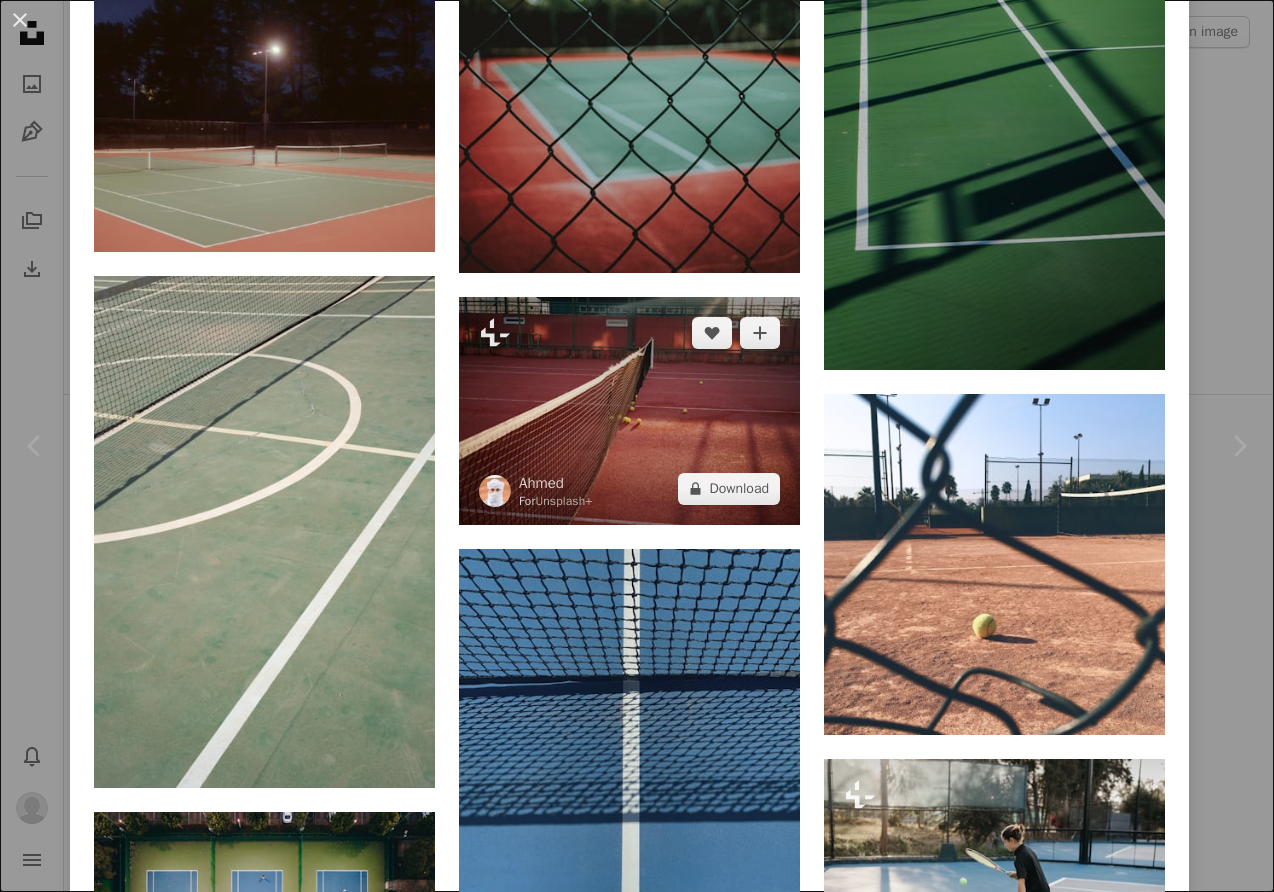 scroll, scrollTop: 14914, scrollLeft: 0, axis: vertical 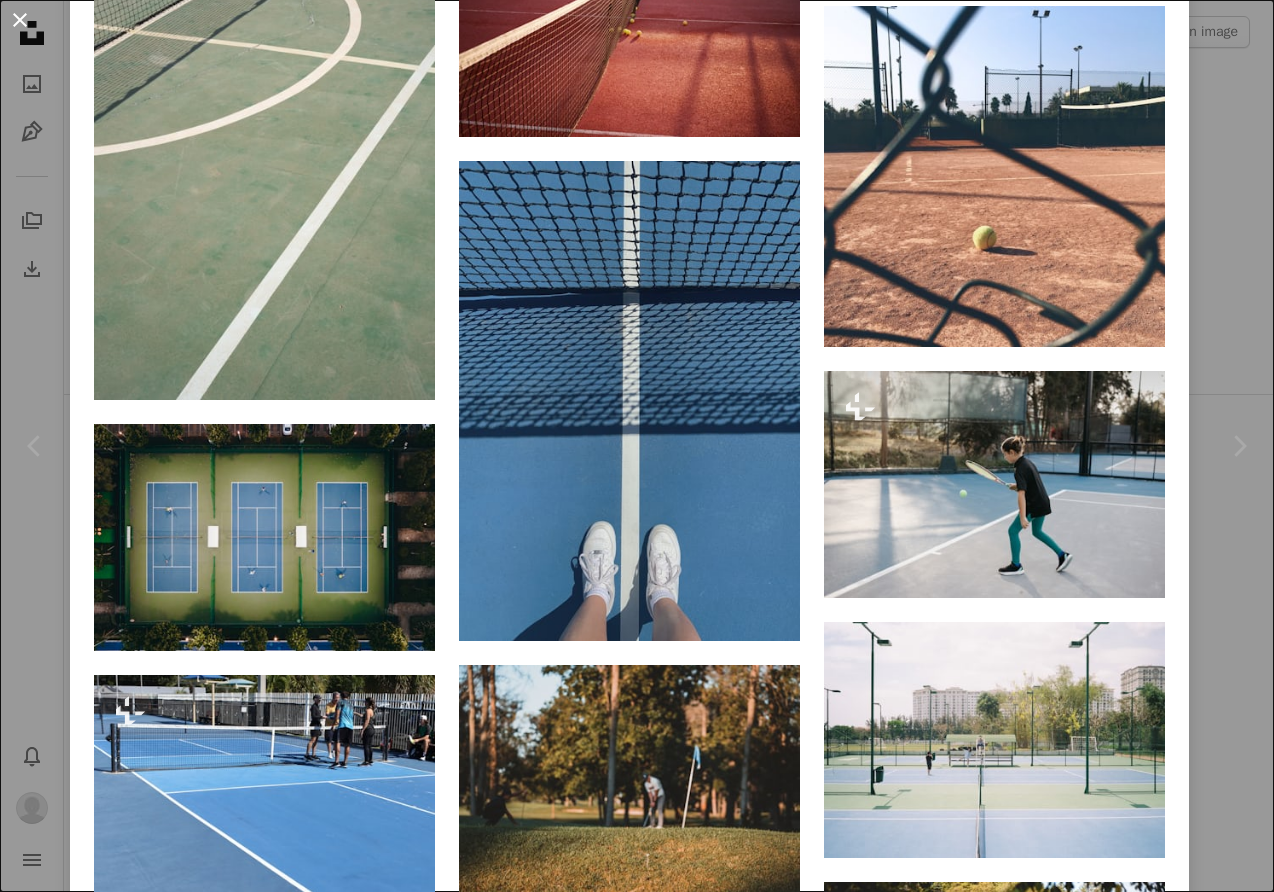 click on "An X shape" at bounding box center (20, 20) 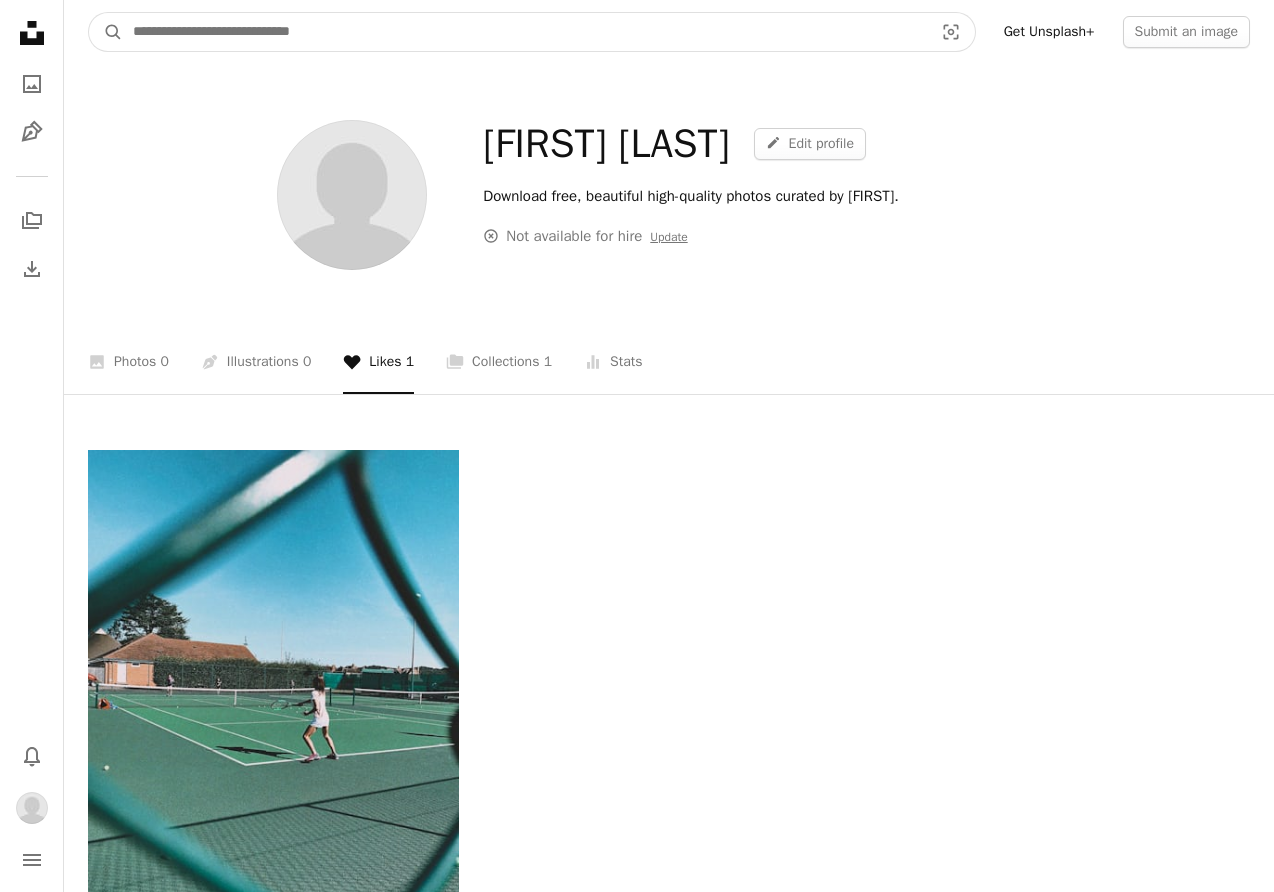 click at bounding box center [525, 32] 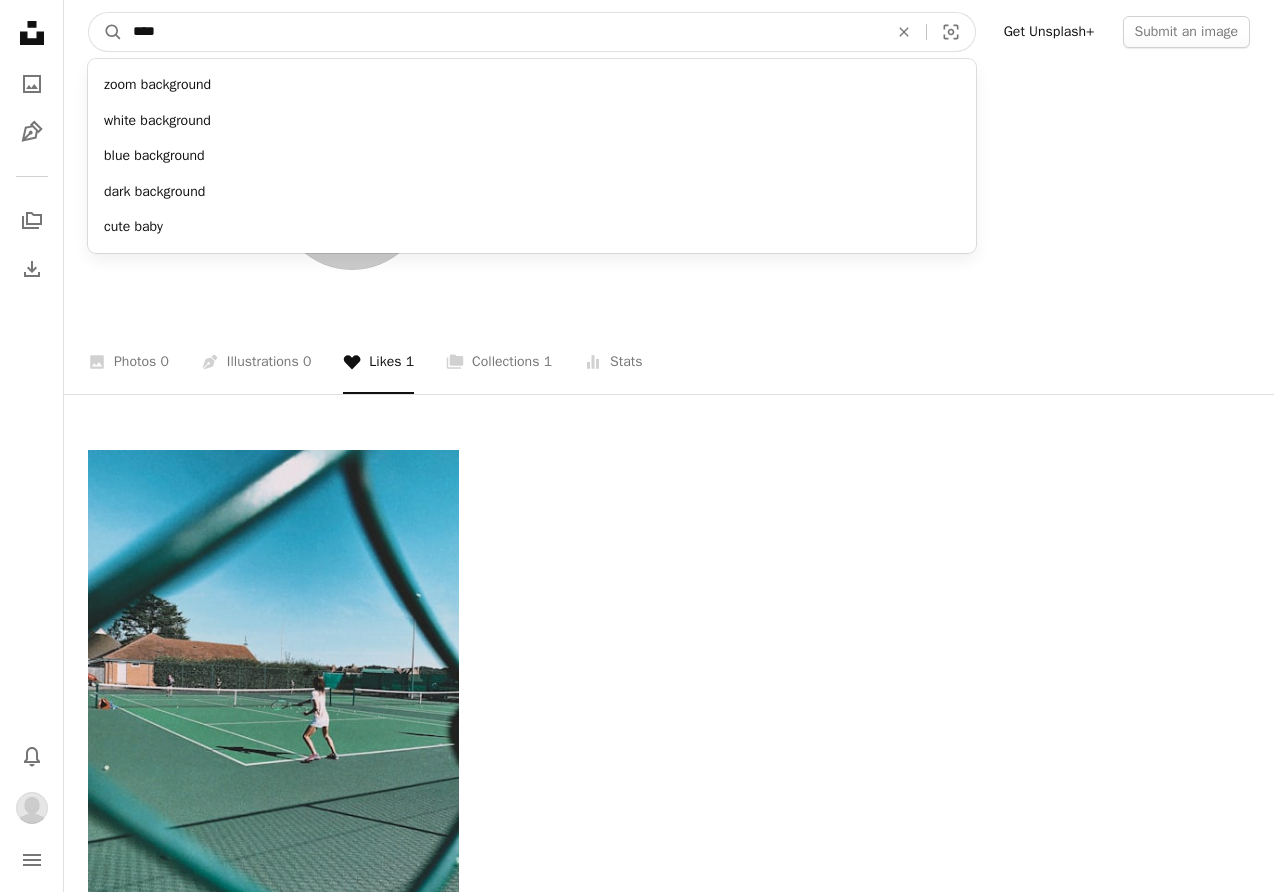 type on "****" 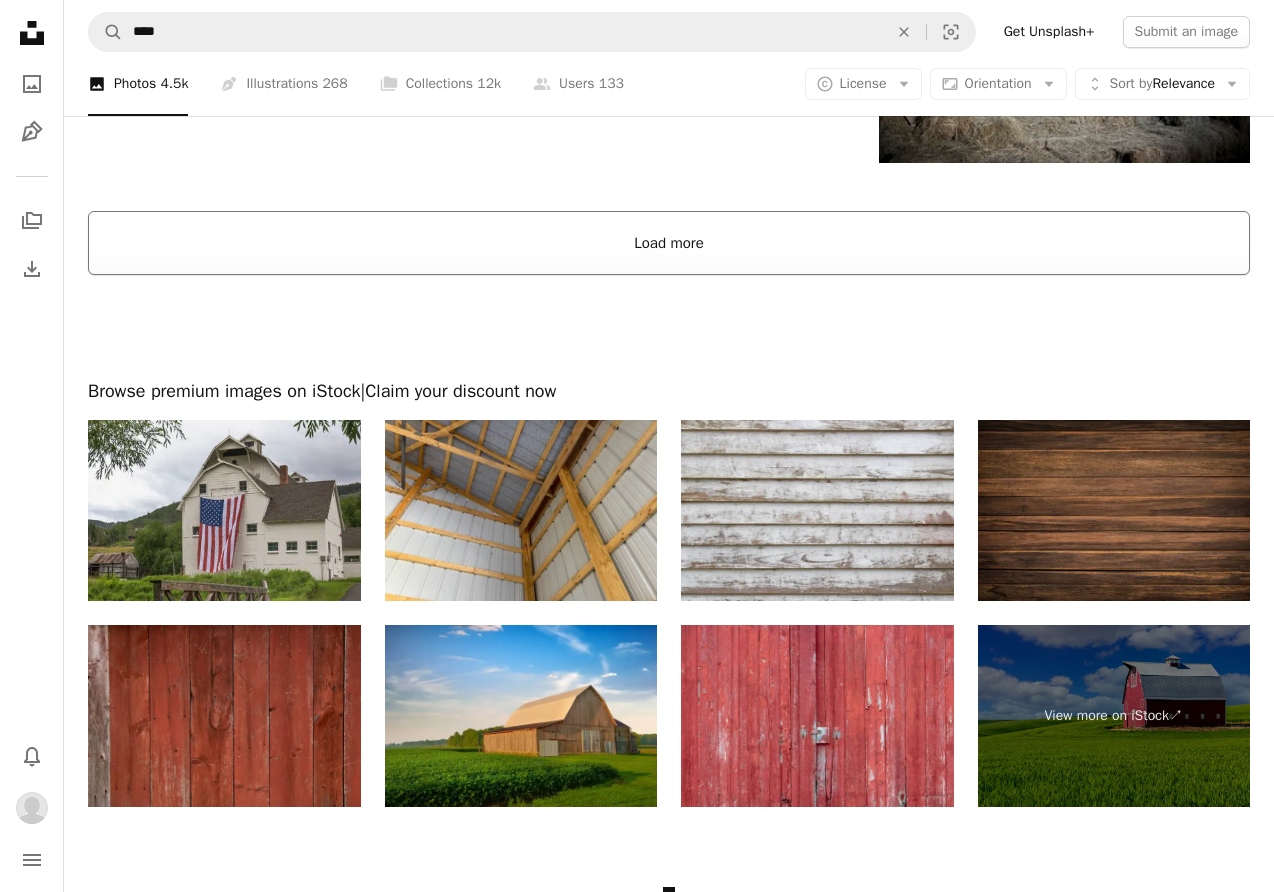 scroll, scrollTop: 9409, scrollLeft: 0, axis: vertical 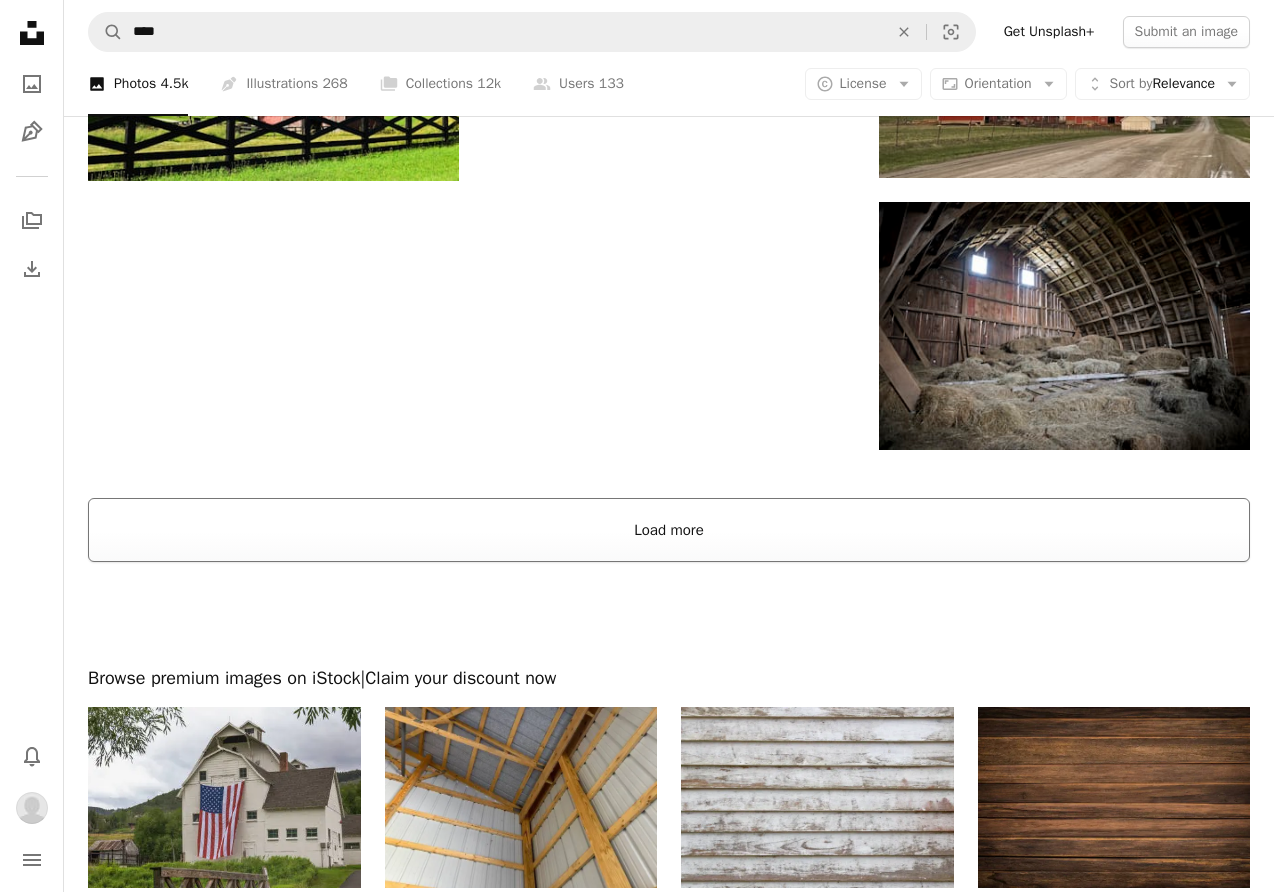 click on "Load more" at bounding box center [669, 530] 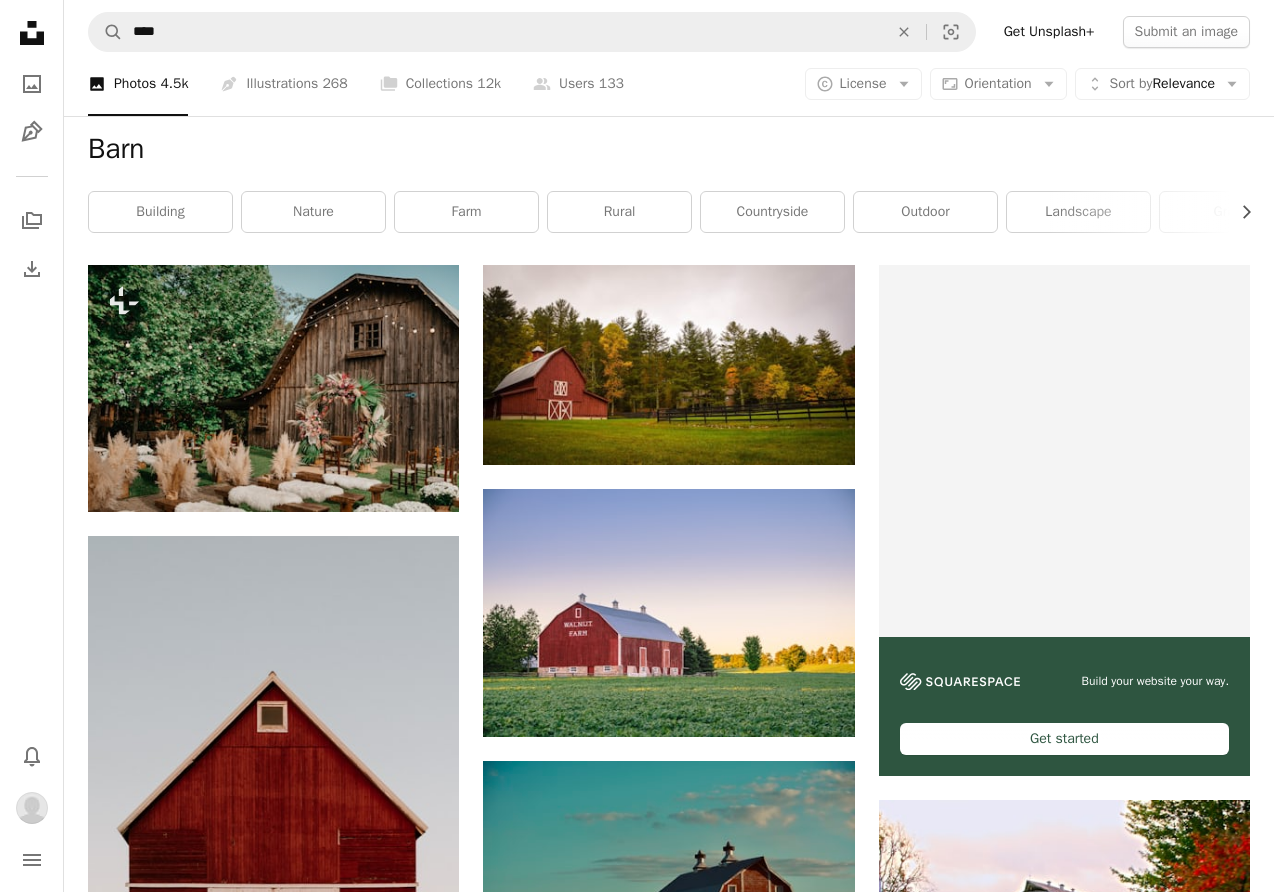 scroll, scrollTop: 0, scrollLeft: 0, axis: both 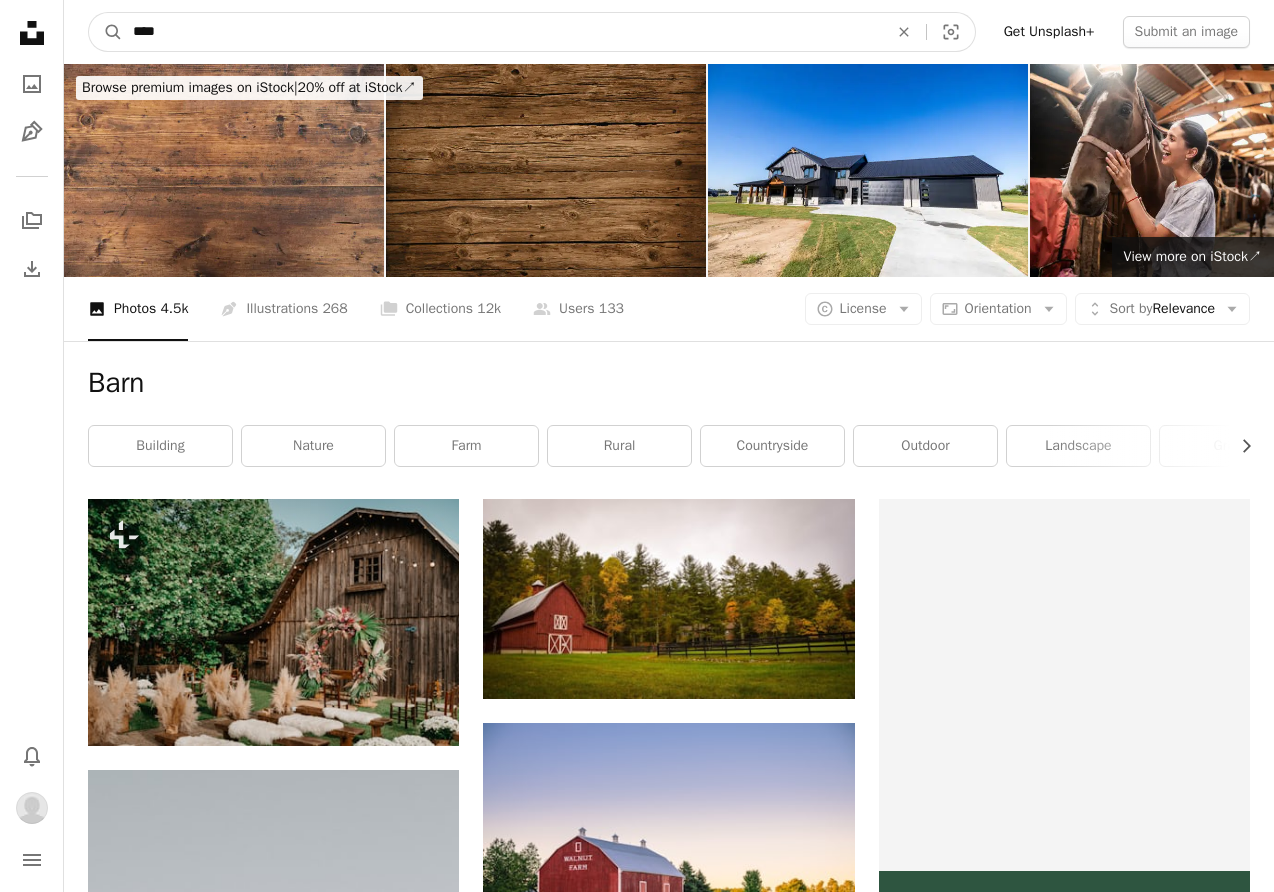 click on "****" at bounding box center (502, 32) 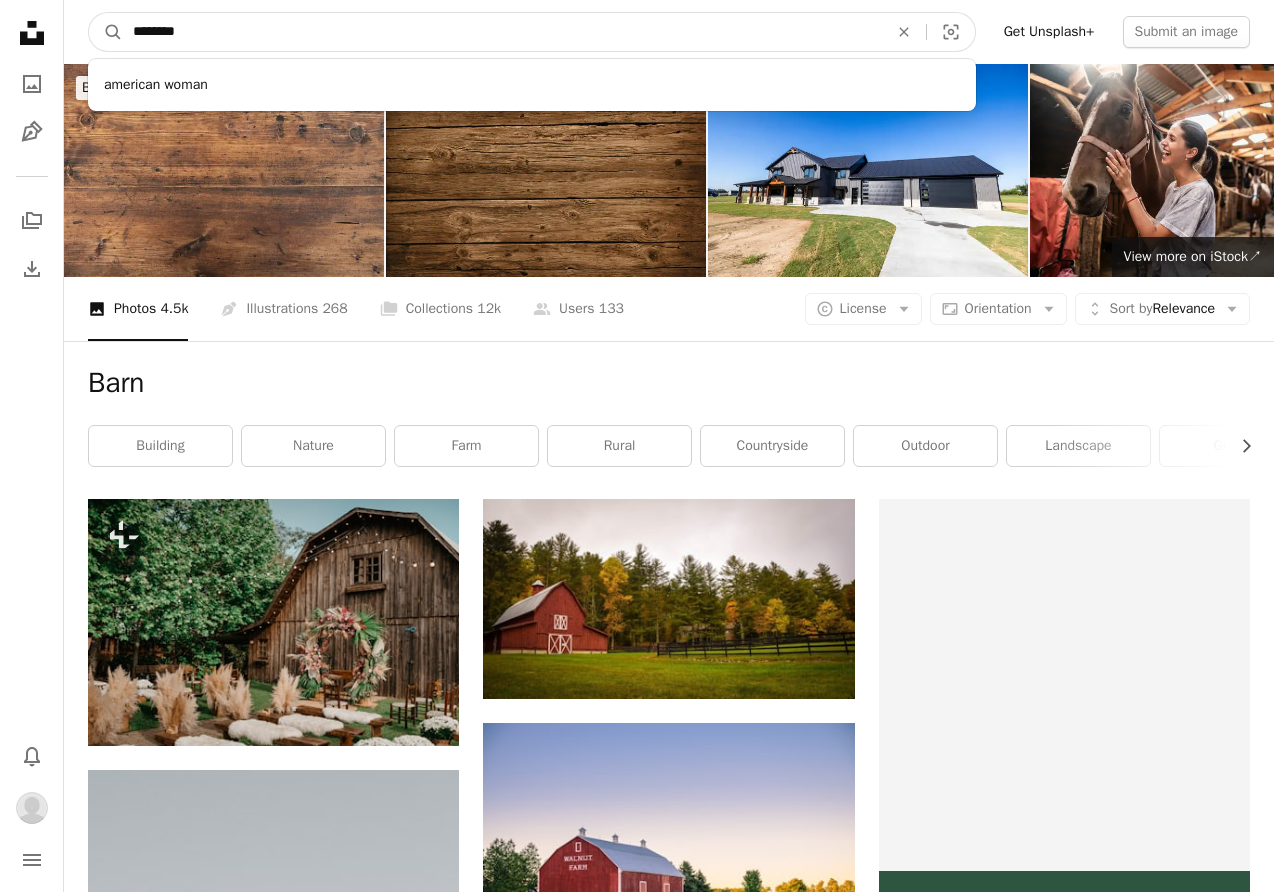 type on "*********" 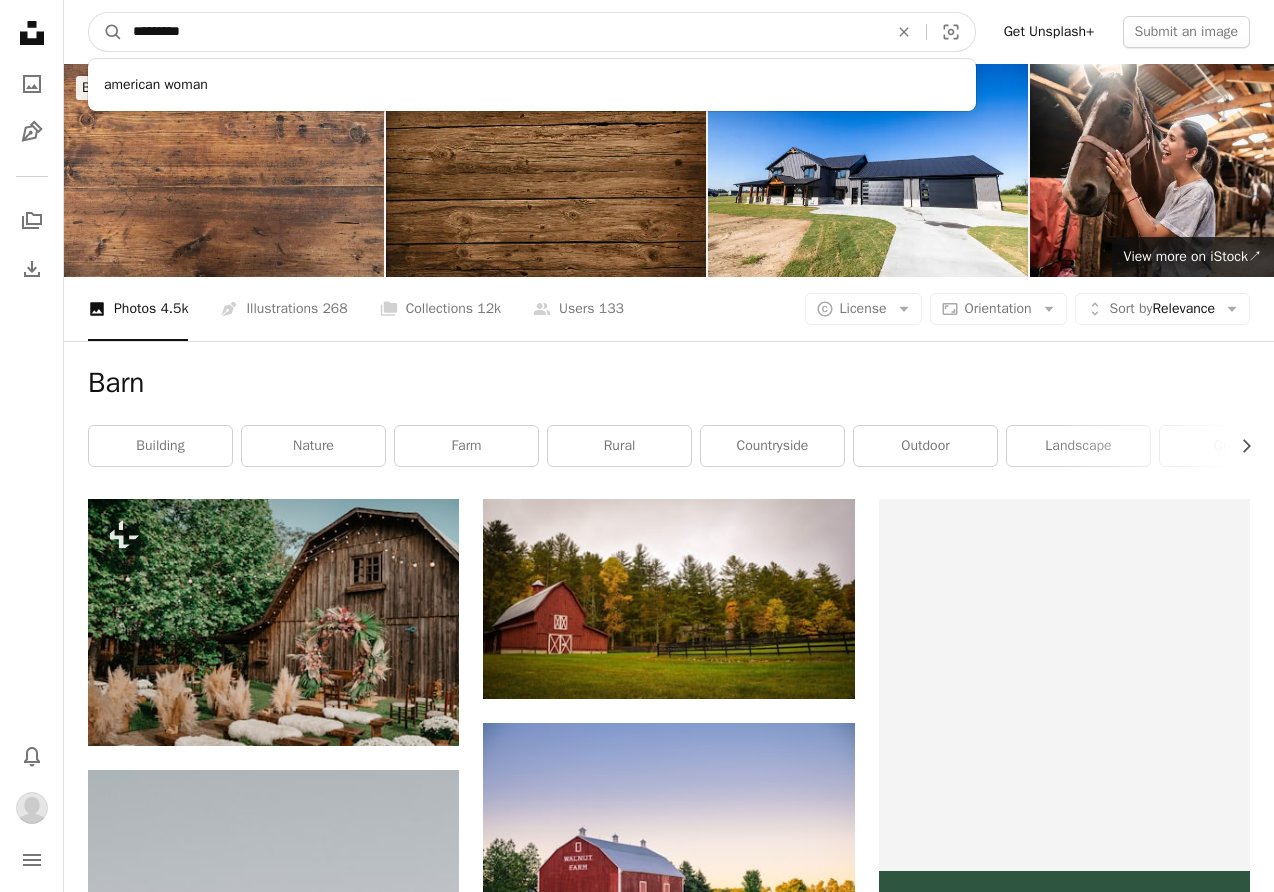 click on "A magnifying glass" at bounding box center (106, 32) 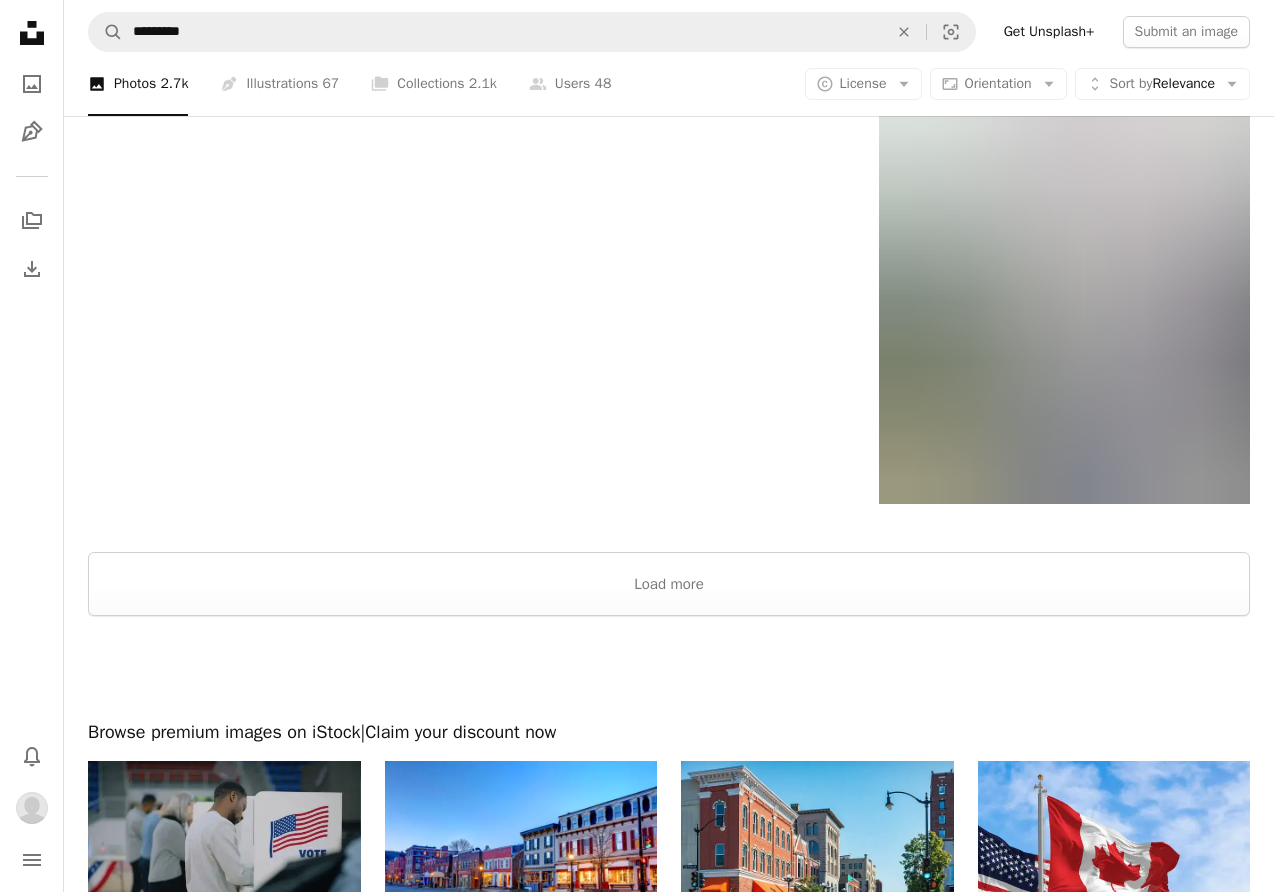 scroll, scrollTop: 2985, scrollLeft: 0, axis: vertical 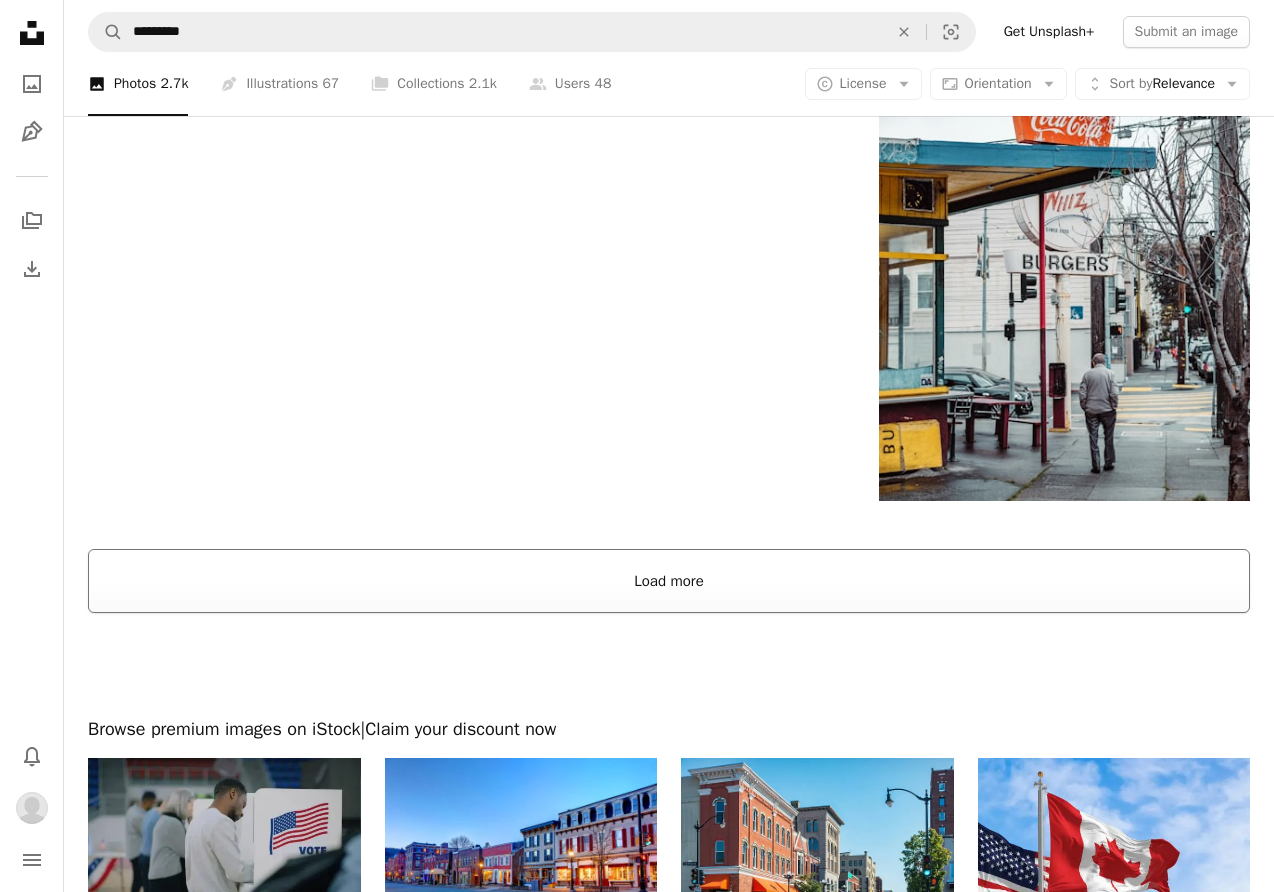 click on "Load more" at bounding box center (669, 581) 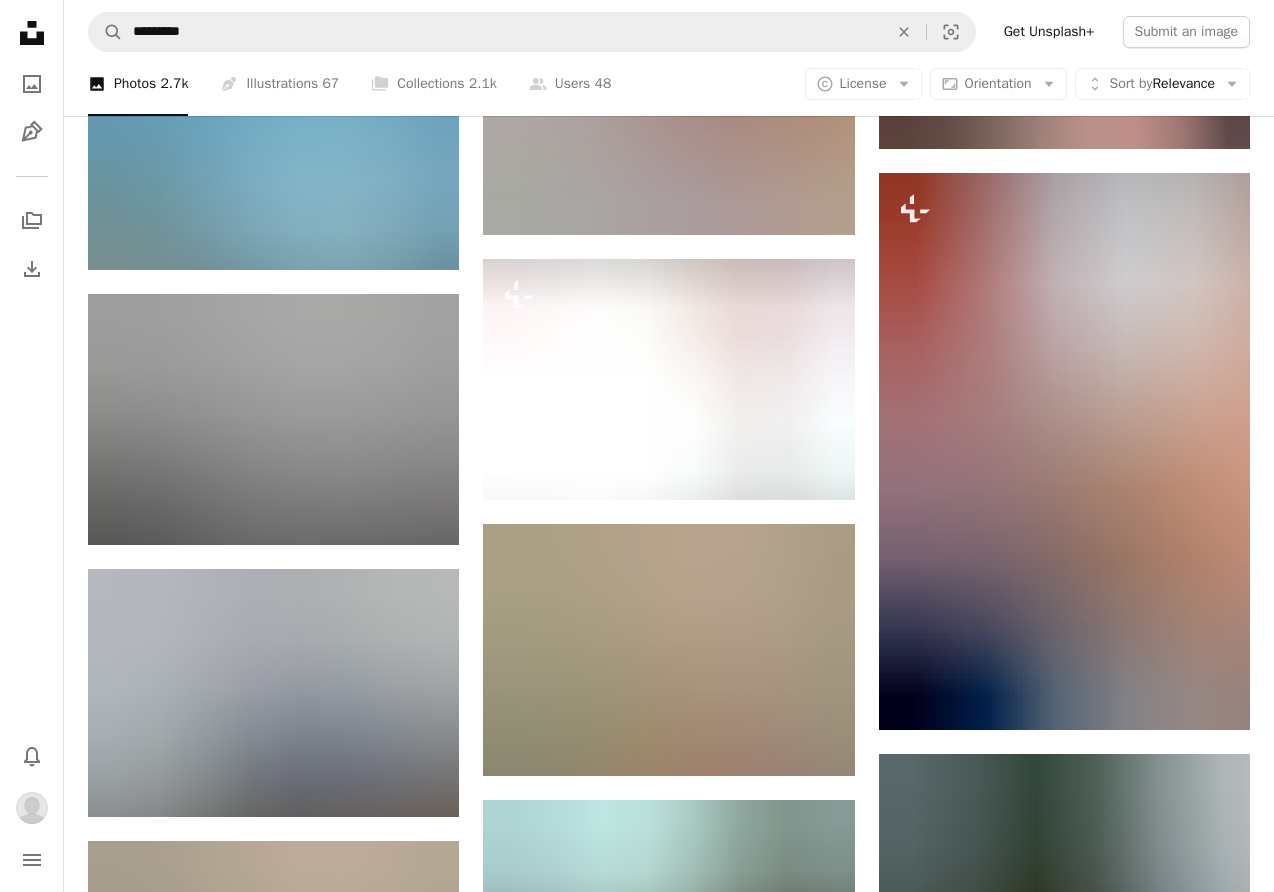 scroll, scrollTop: 24375, scrollLeft: 0, axis: vertical 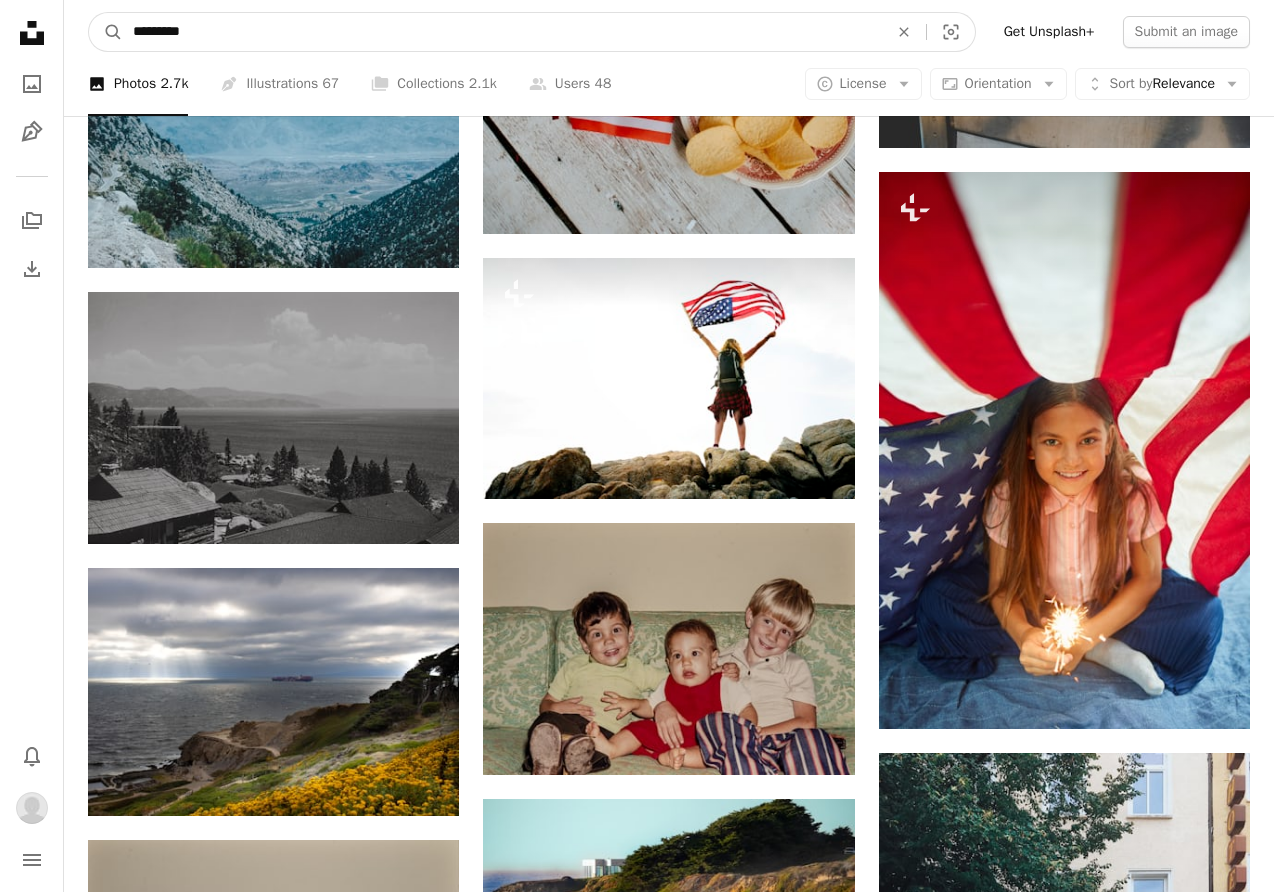 click on "*********" at bounding box center [502, 32] 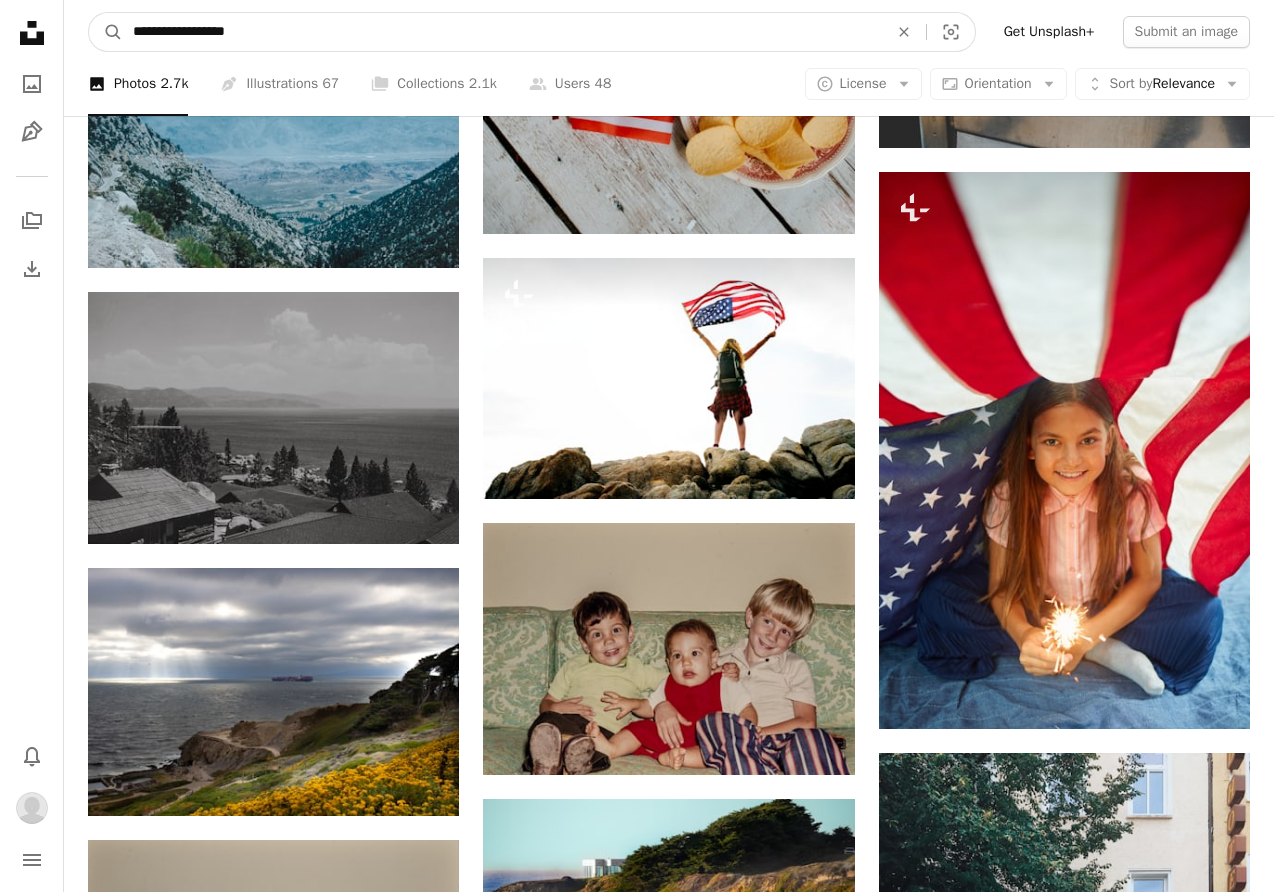 type on "**********" 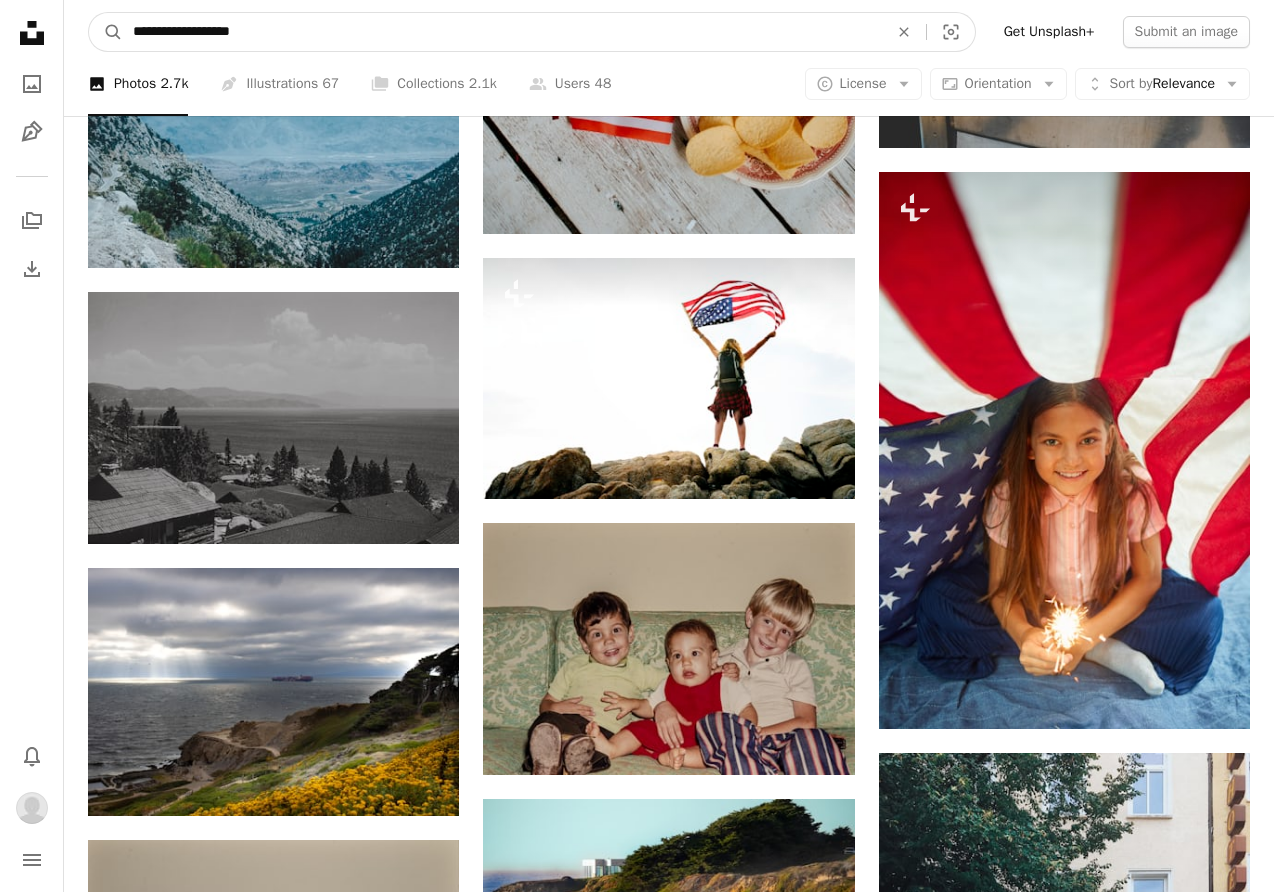 click on "A magnifying glass" at bounding box center [106, 32] 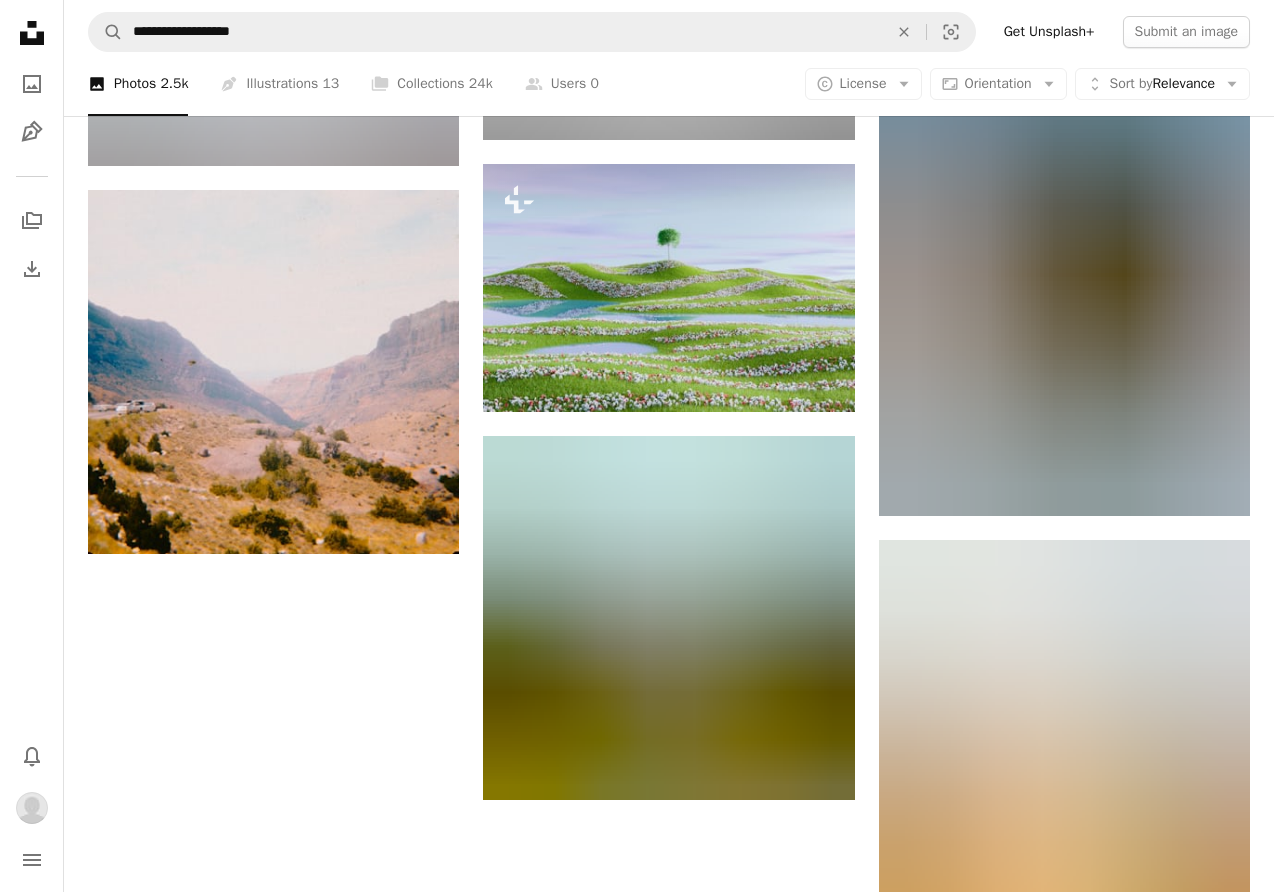scroll, scrollTop: 1901, scrollLeft: 0, axis: vertical 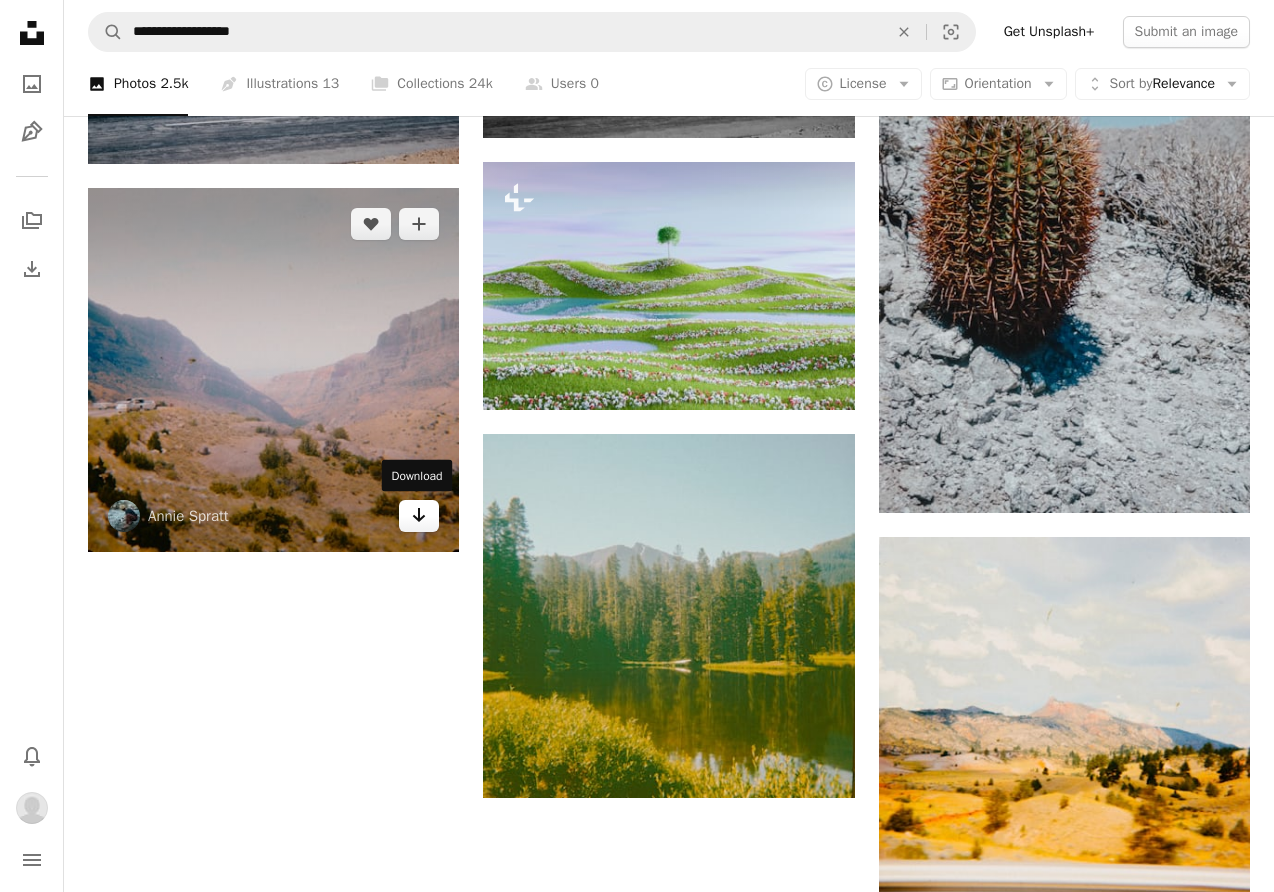 click on "Arrow pointing down" 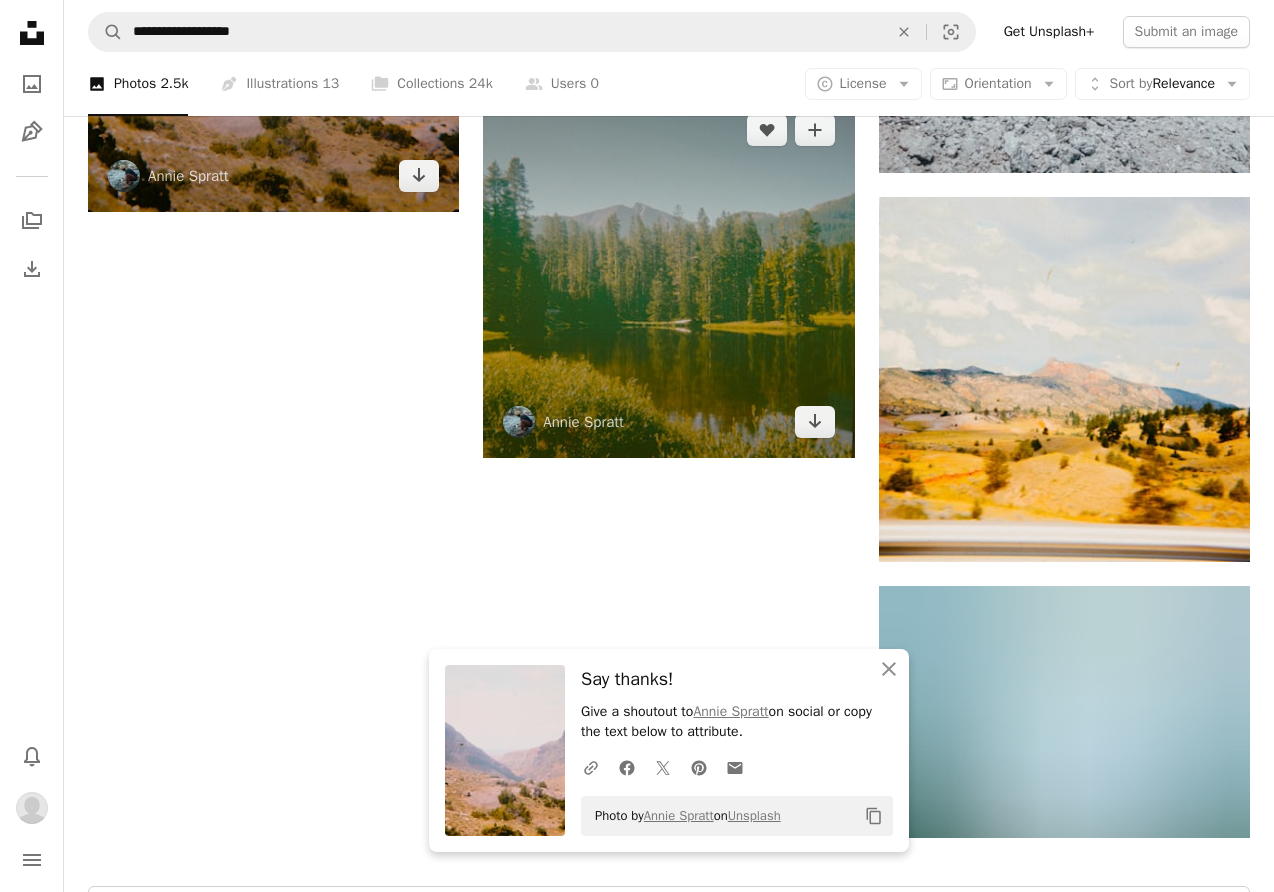 scroll, scrollTop: 2245, scrollLeft: 0, axis: vertical 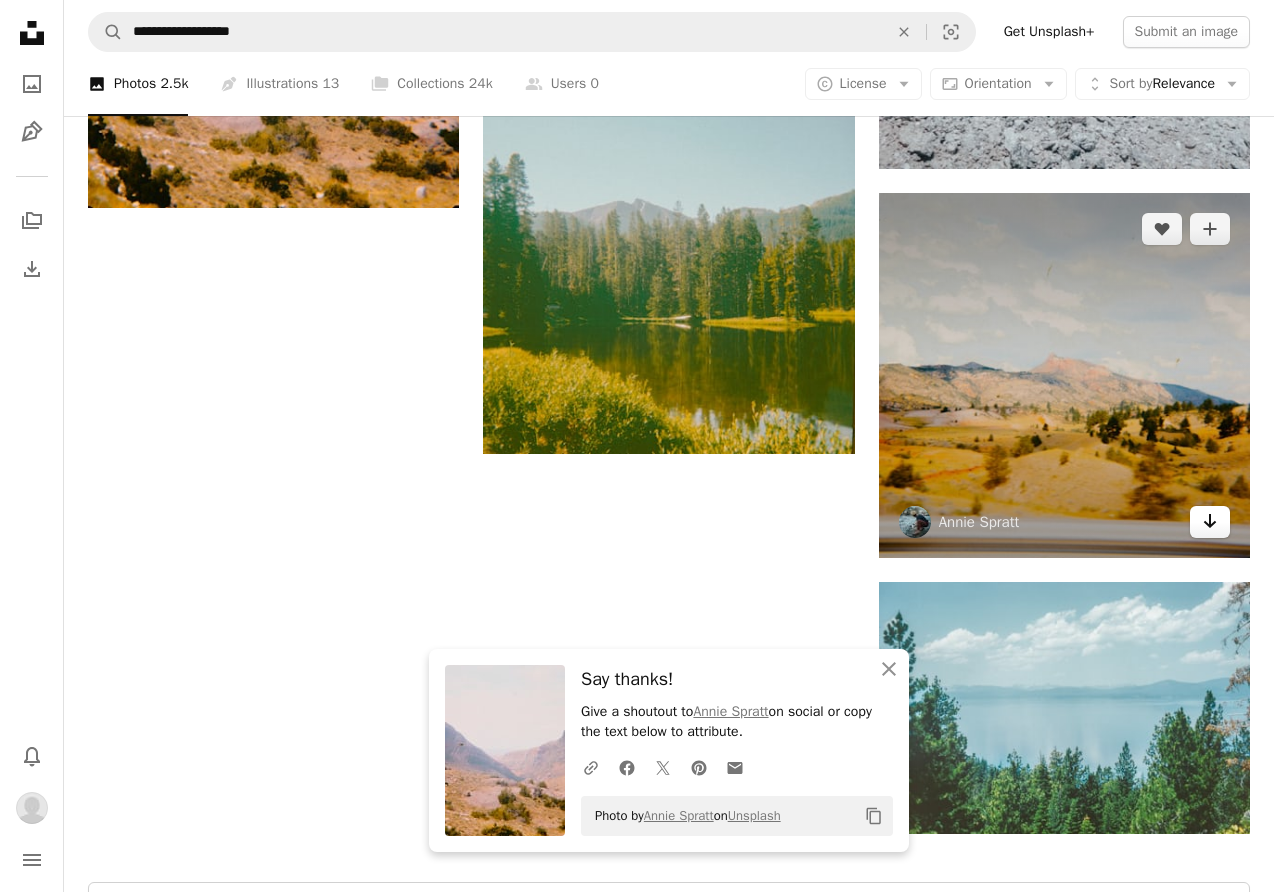 click on "Arrow pointing down" 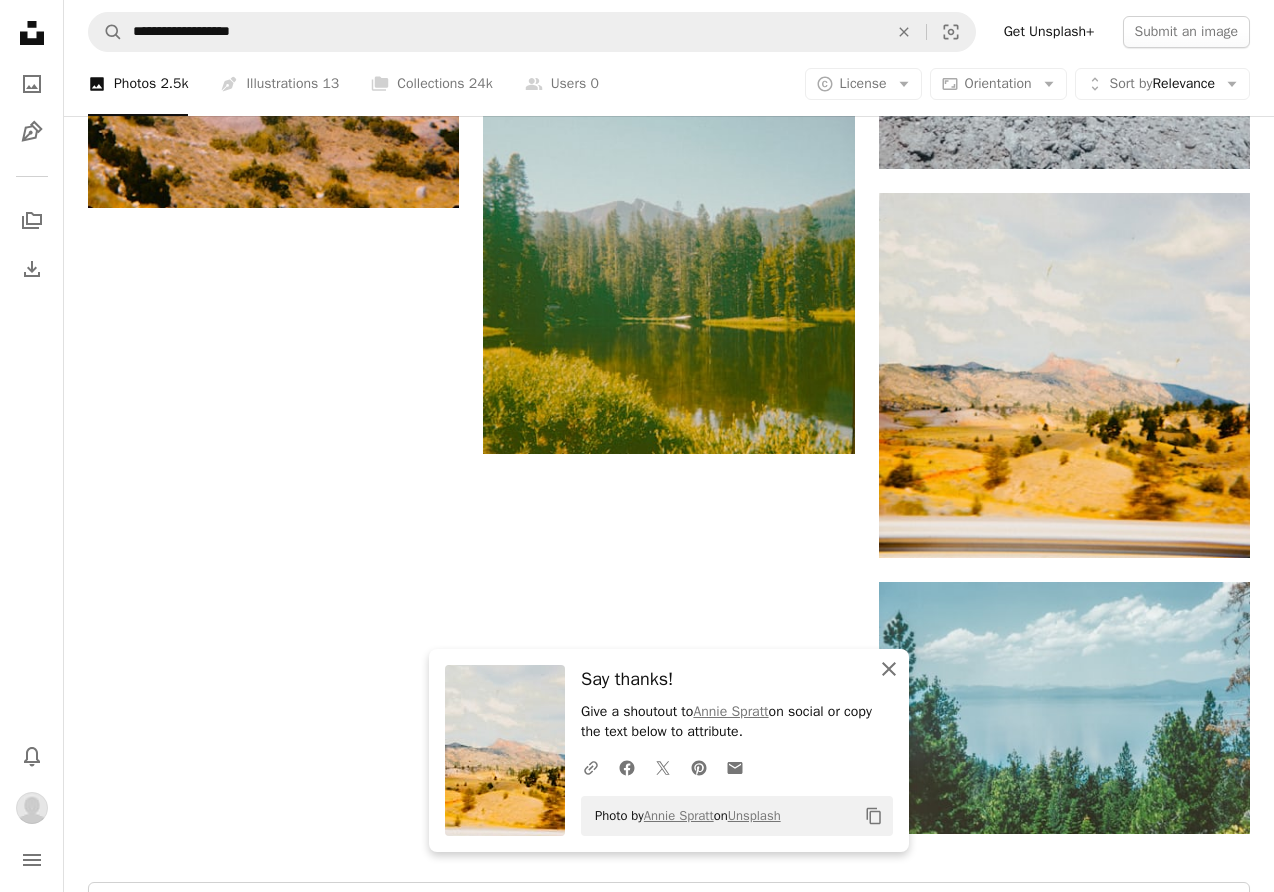 click on "An X shape" 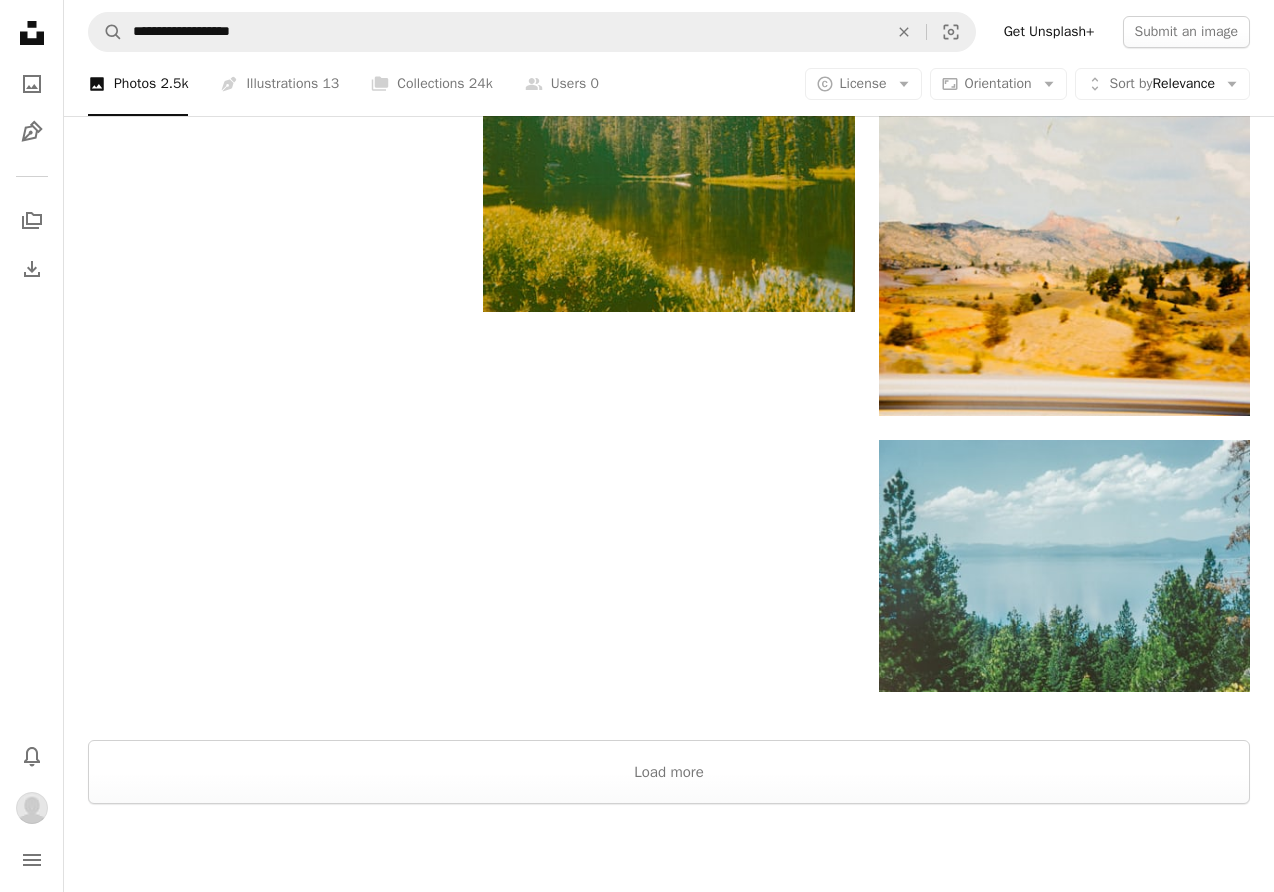 scroll, scrollTop: 2421, scrollLeft: 0, axis: vertical 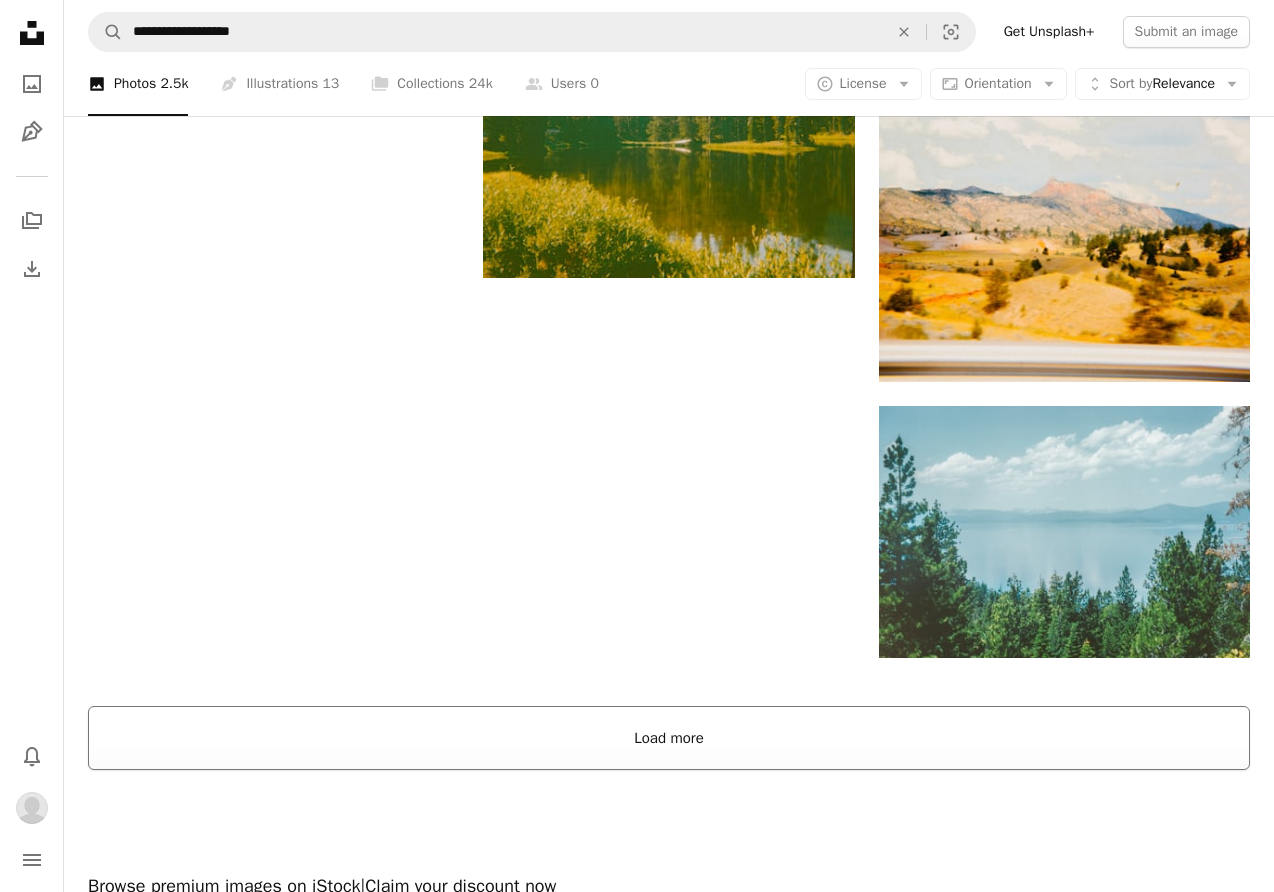 click on "Load more" at bounding box center [669, 738] 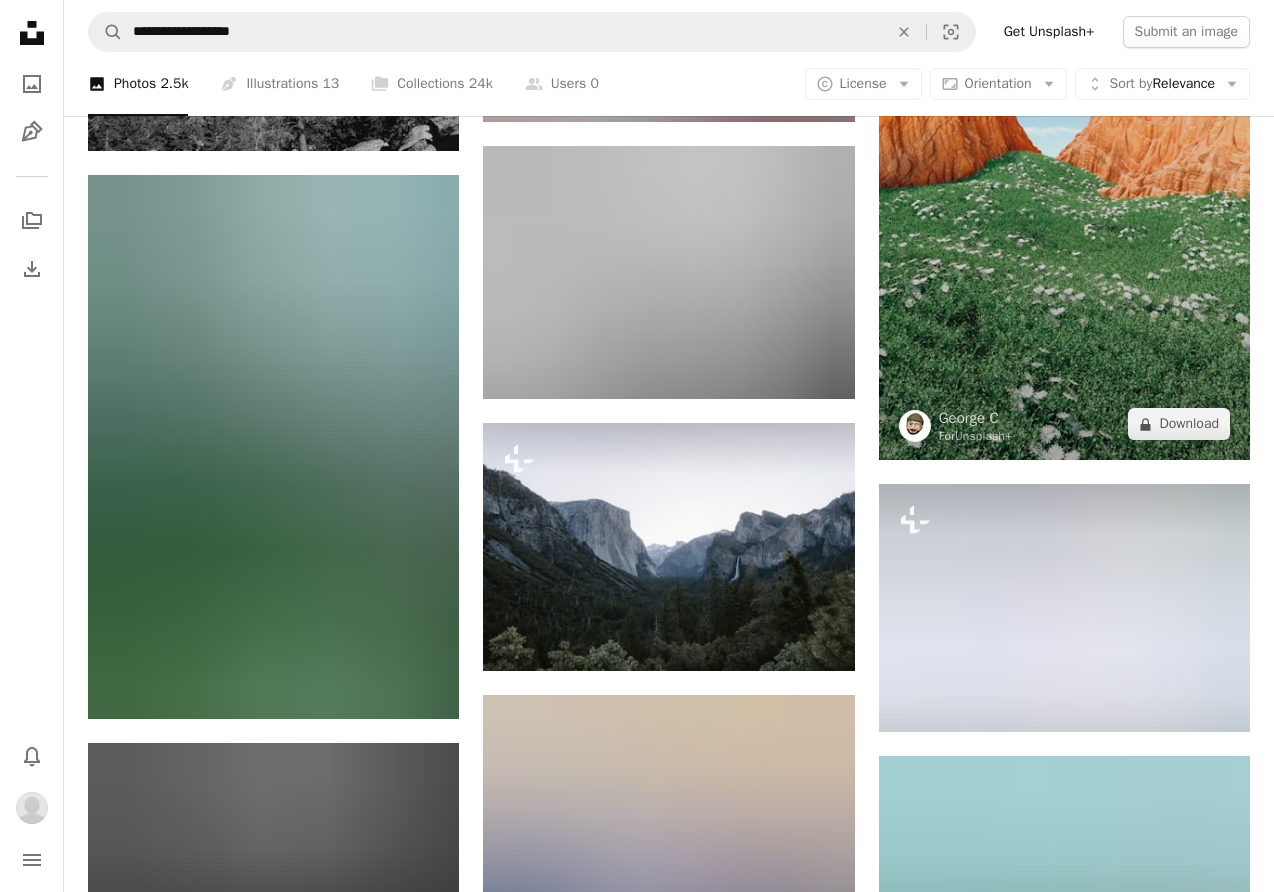 scroll, scrollTop: 10950, scrollLeft: 0, axis: vertical 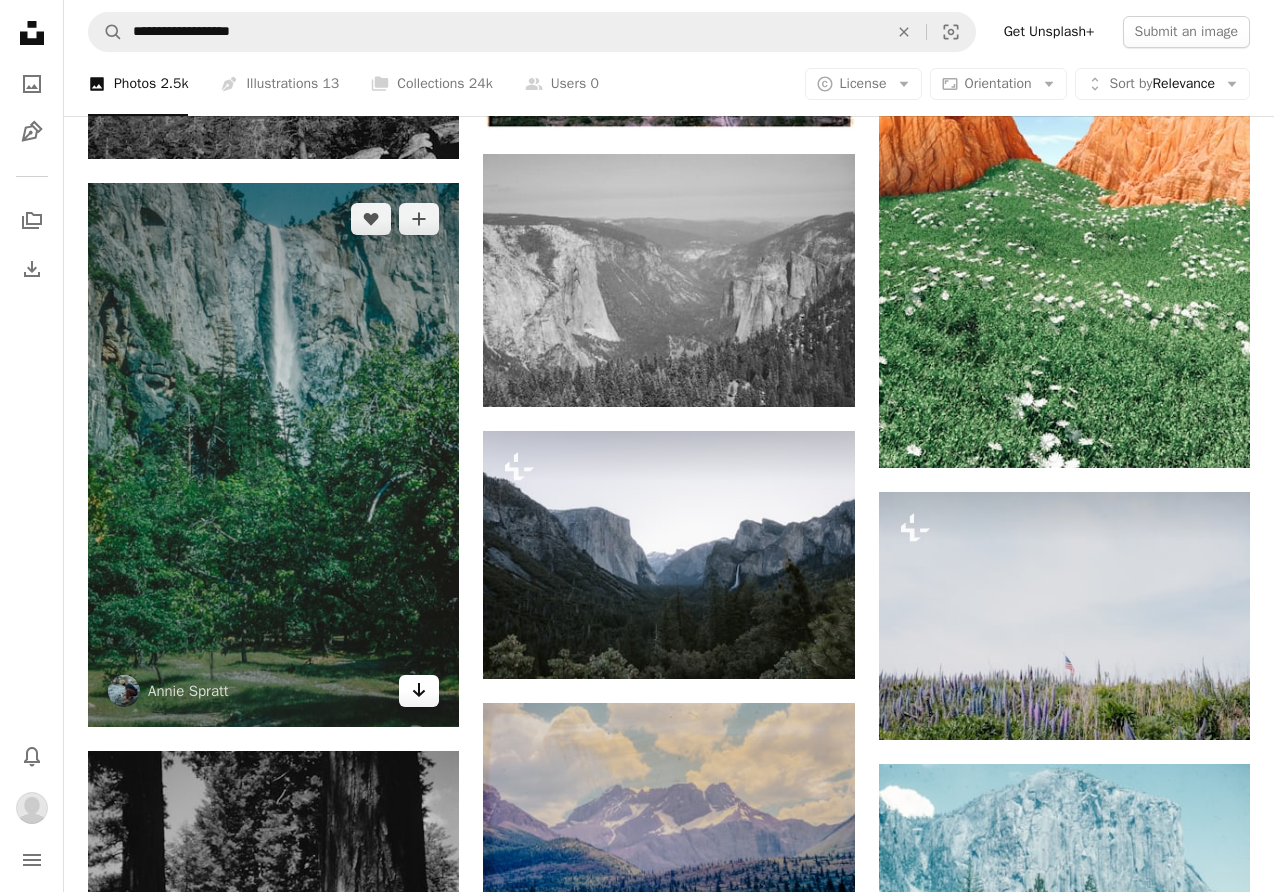 click on "Arrow pointing down" 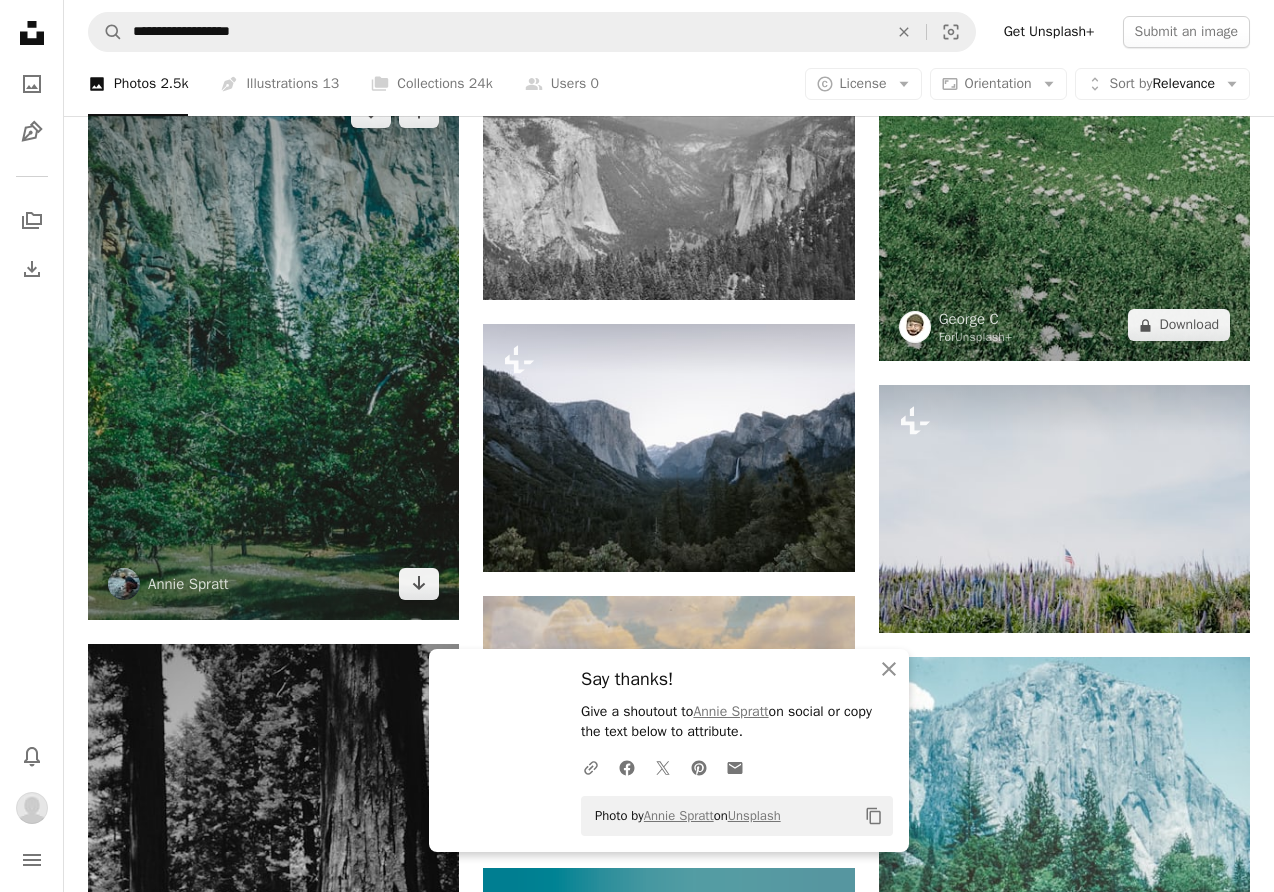 scroll, scrollTop: 11089, scrollLeft: 0, axis: vertical 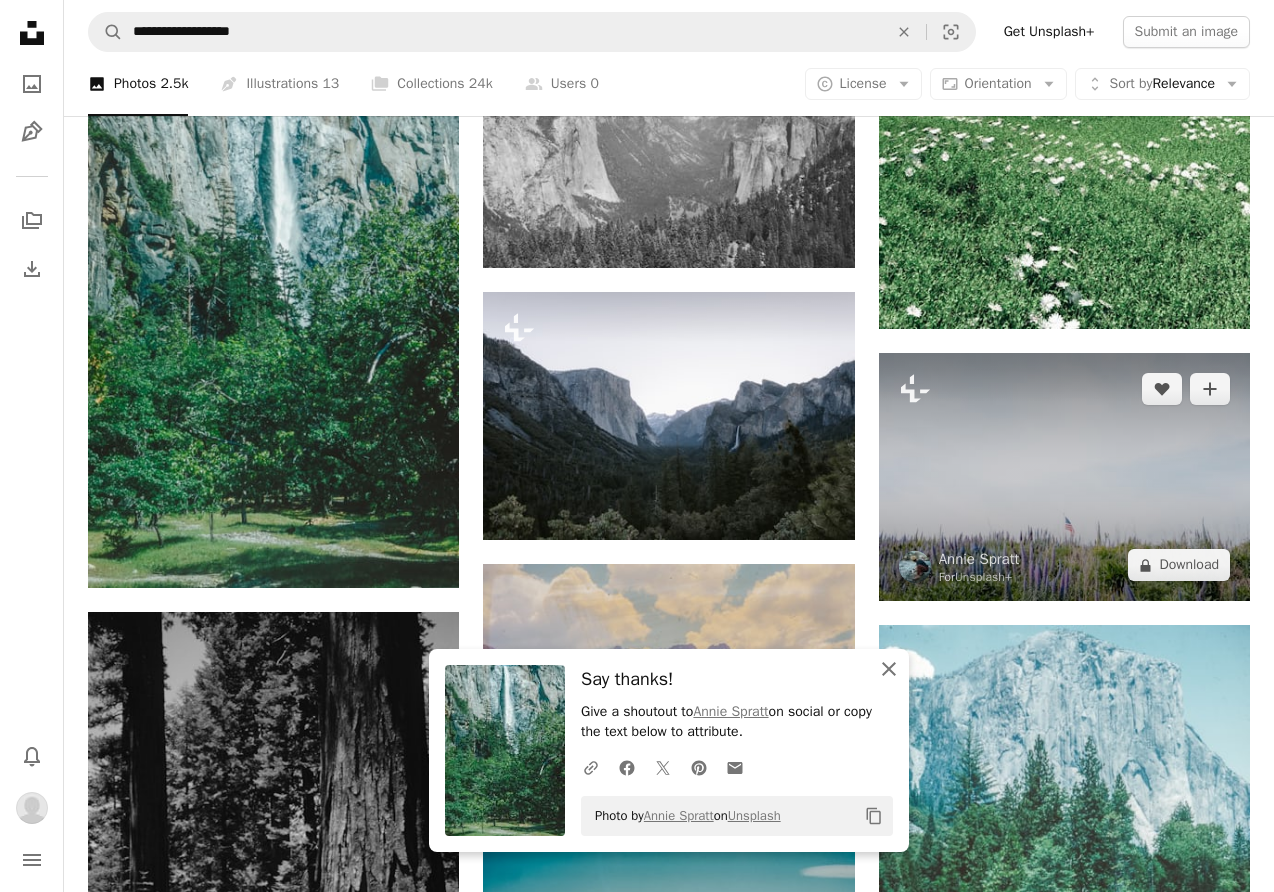 drag, startPoint x: 883, startPoint y: 666, endPoint x: 904, endPoint y: 582, distance: 86.58522 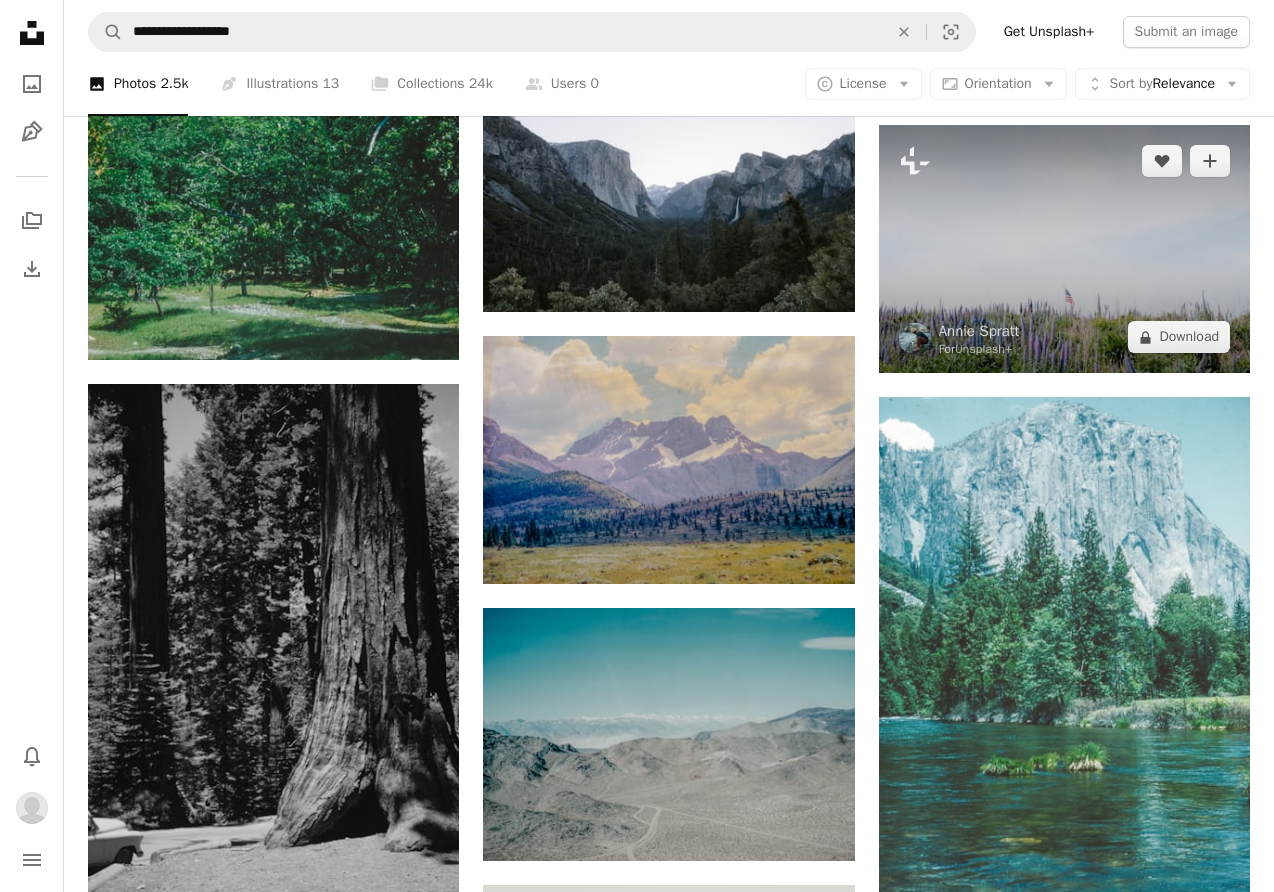 scroll, scrollTop: 11319, scrollLeft: 0, axis: vertical 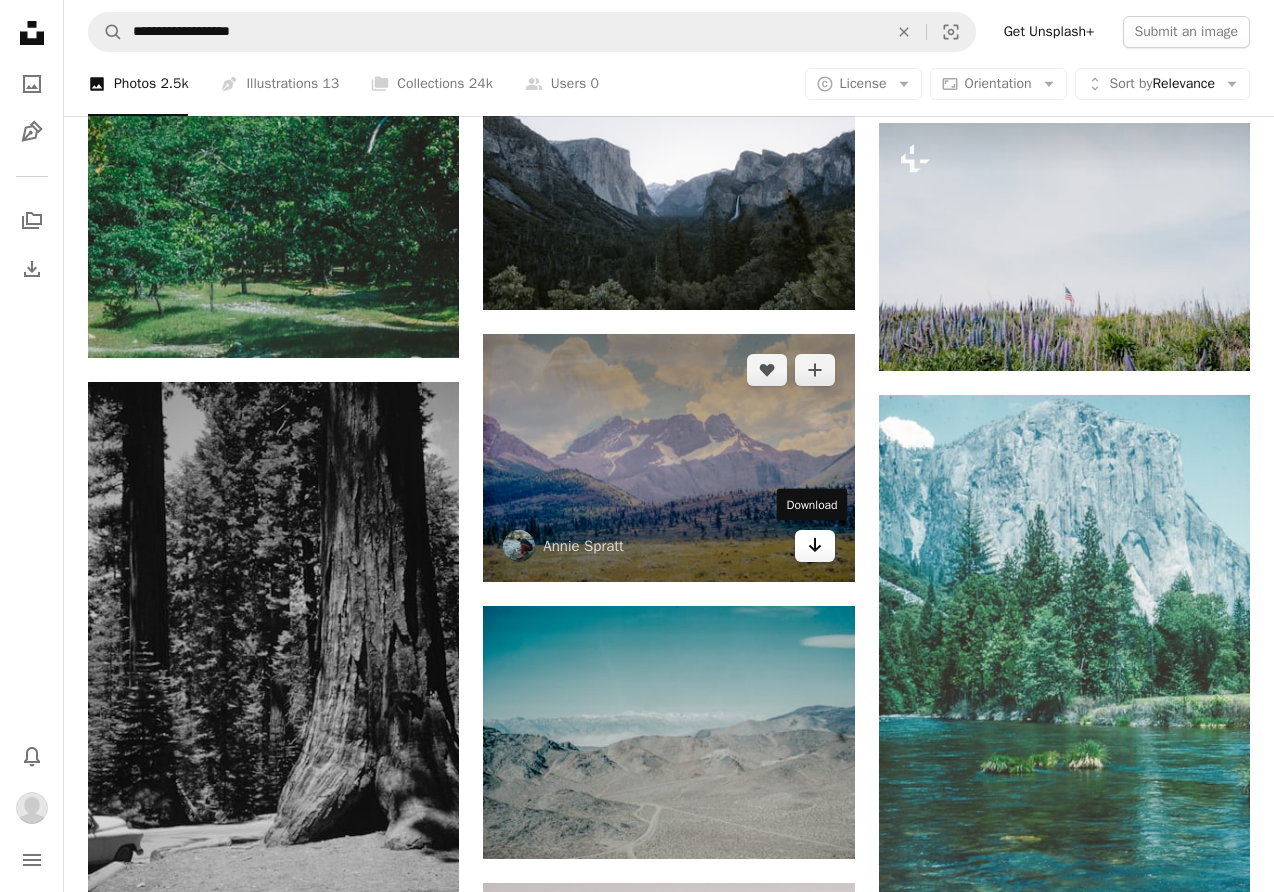click on "Arrow pointing down" 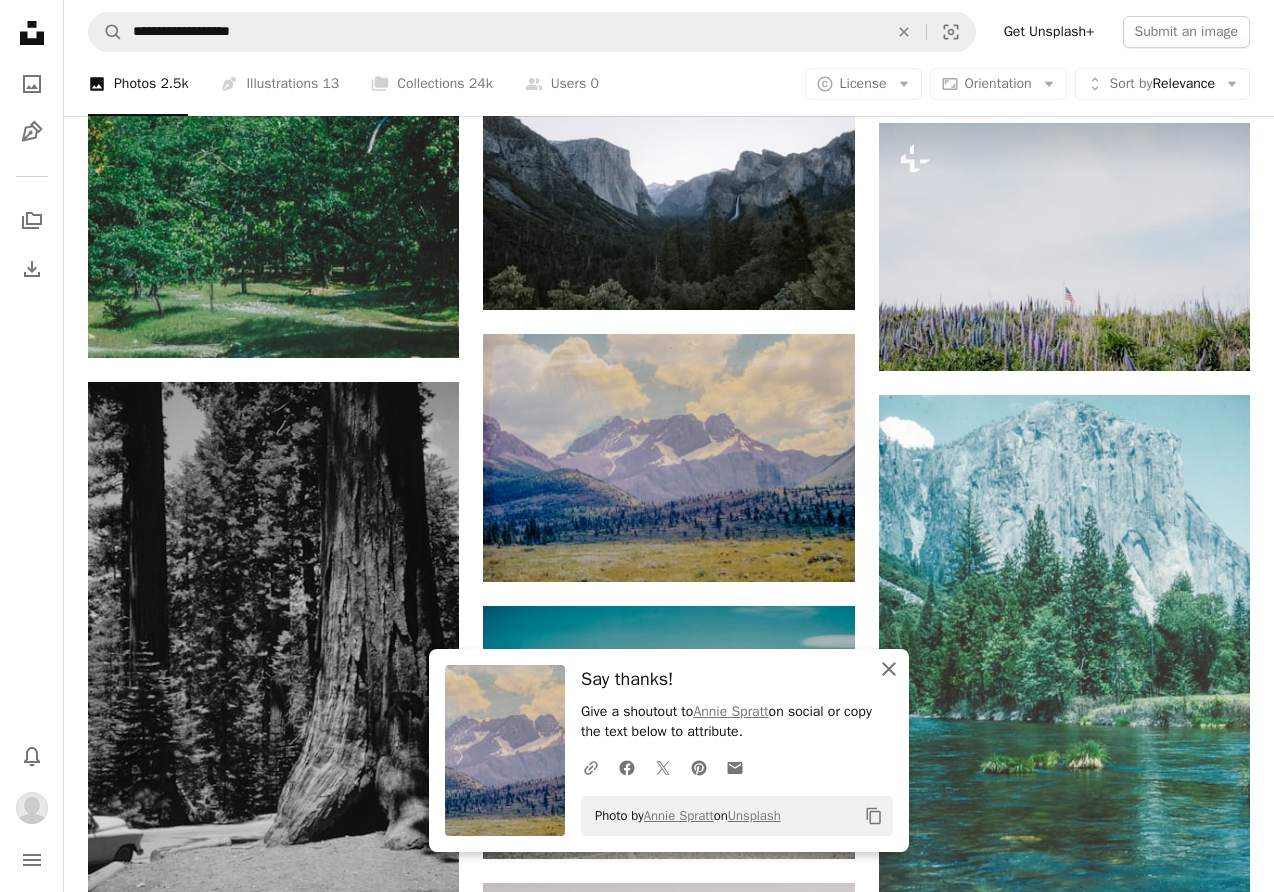 click on "An X shape" 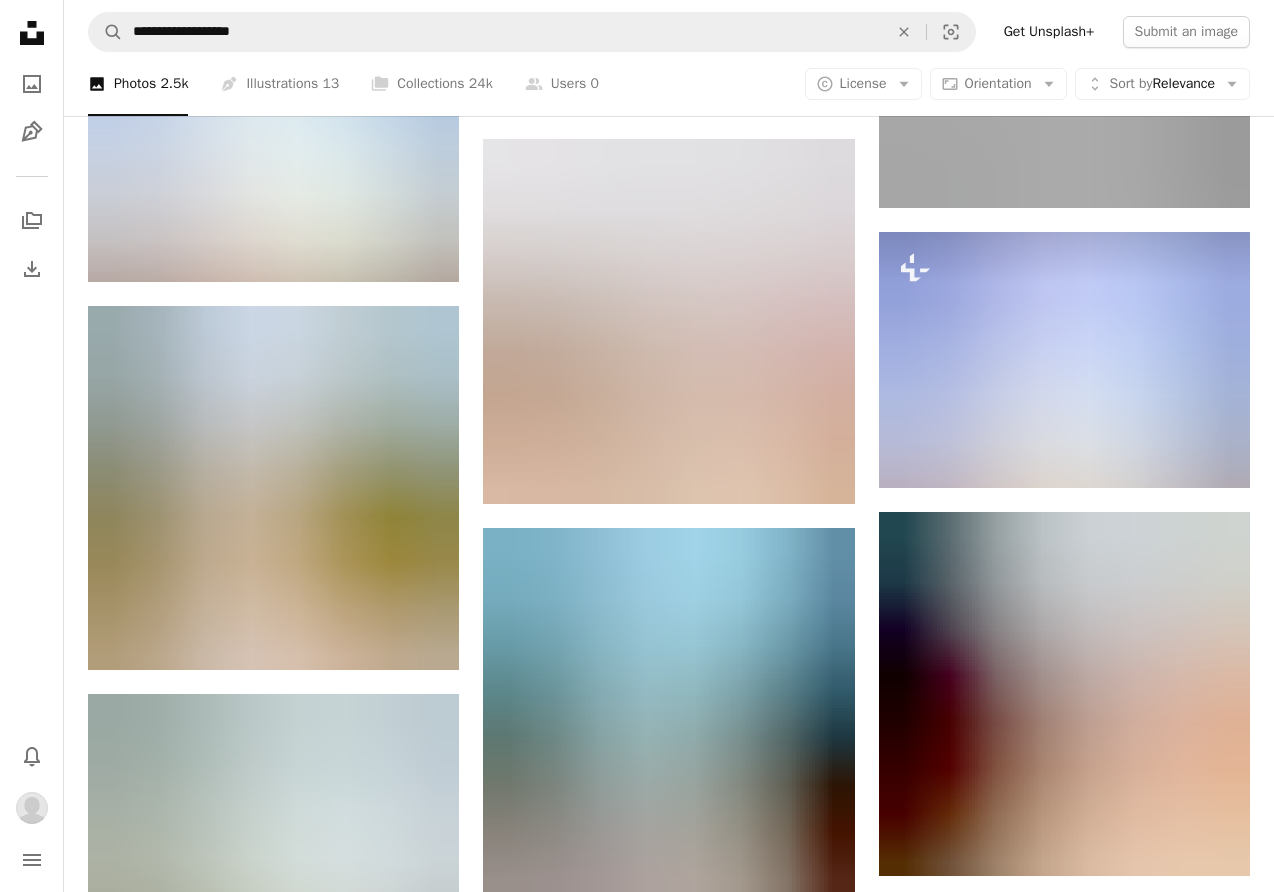 scroll, scrollTop: 14826, scrollLeft: 0, axis: vertical 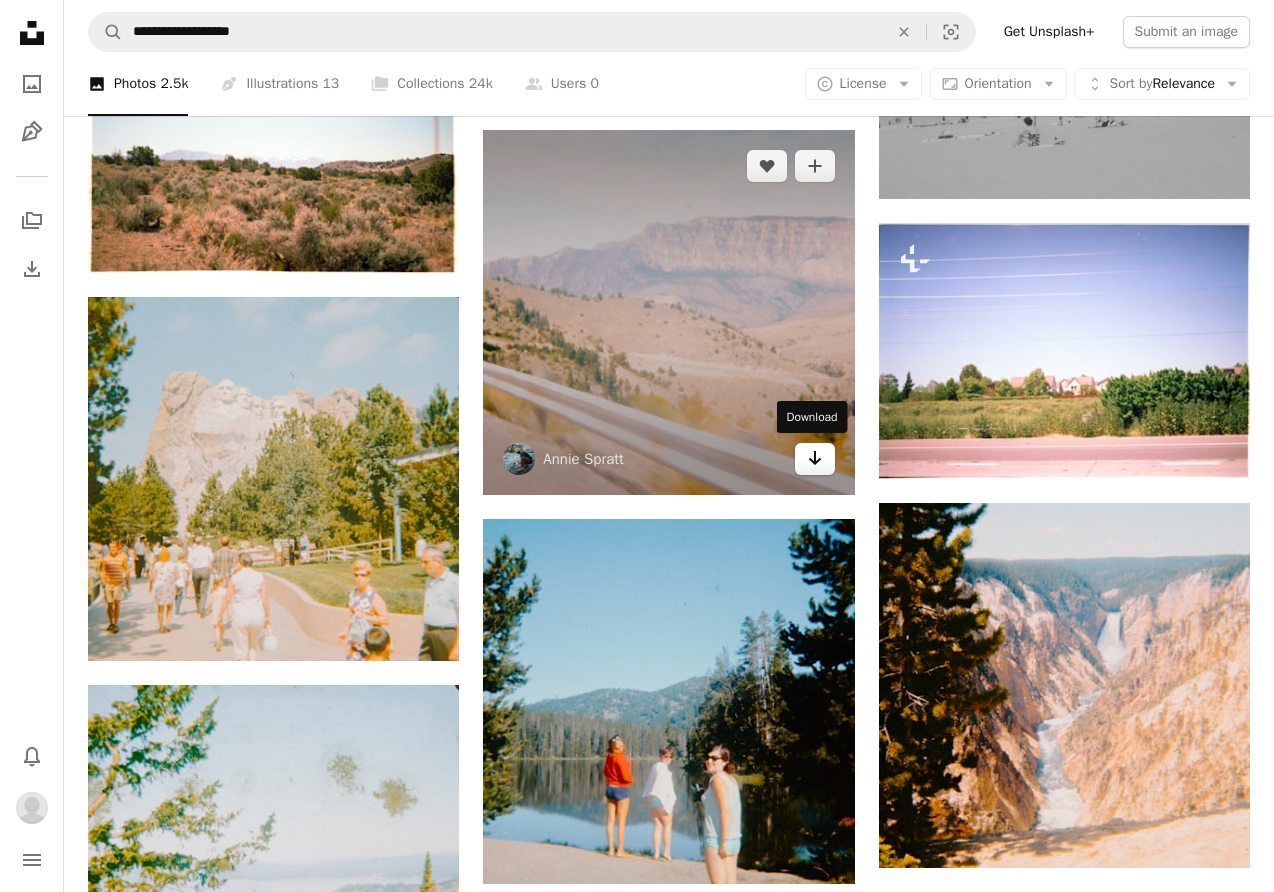 click on "Arrow pointing down" 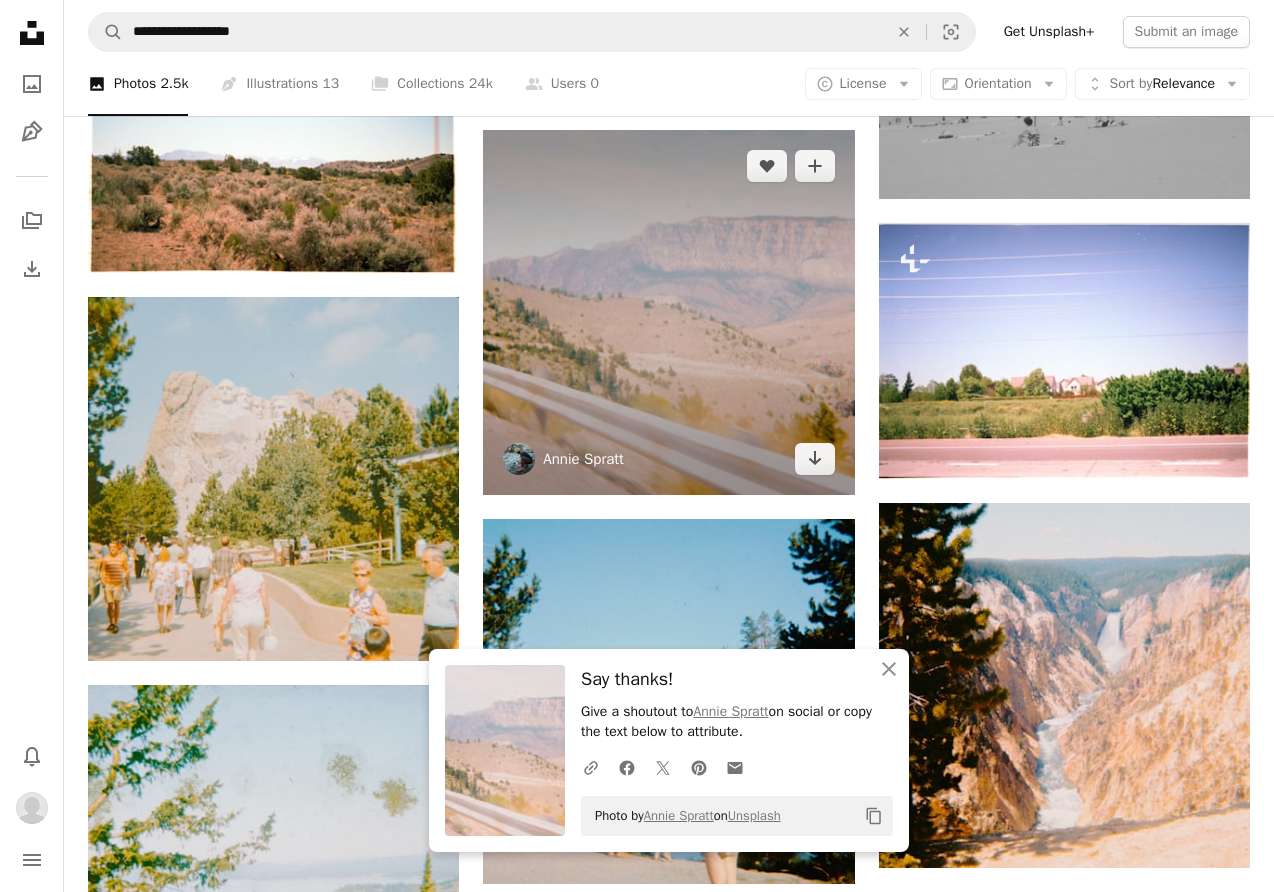 click on "Annie Spratt" at bounding box center [583, 459] 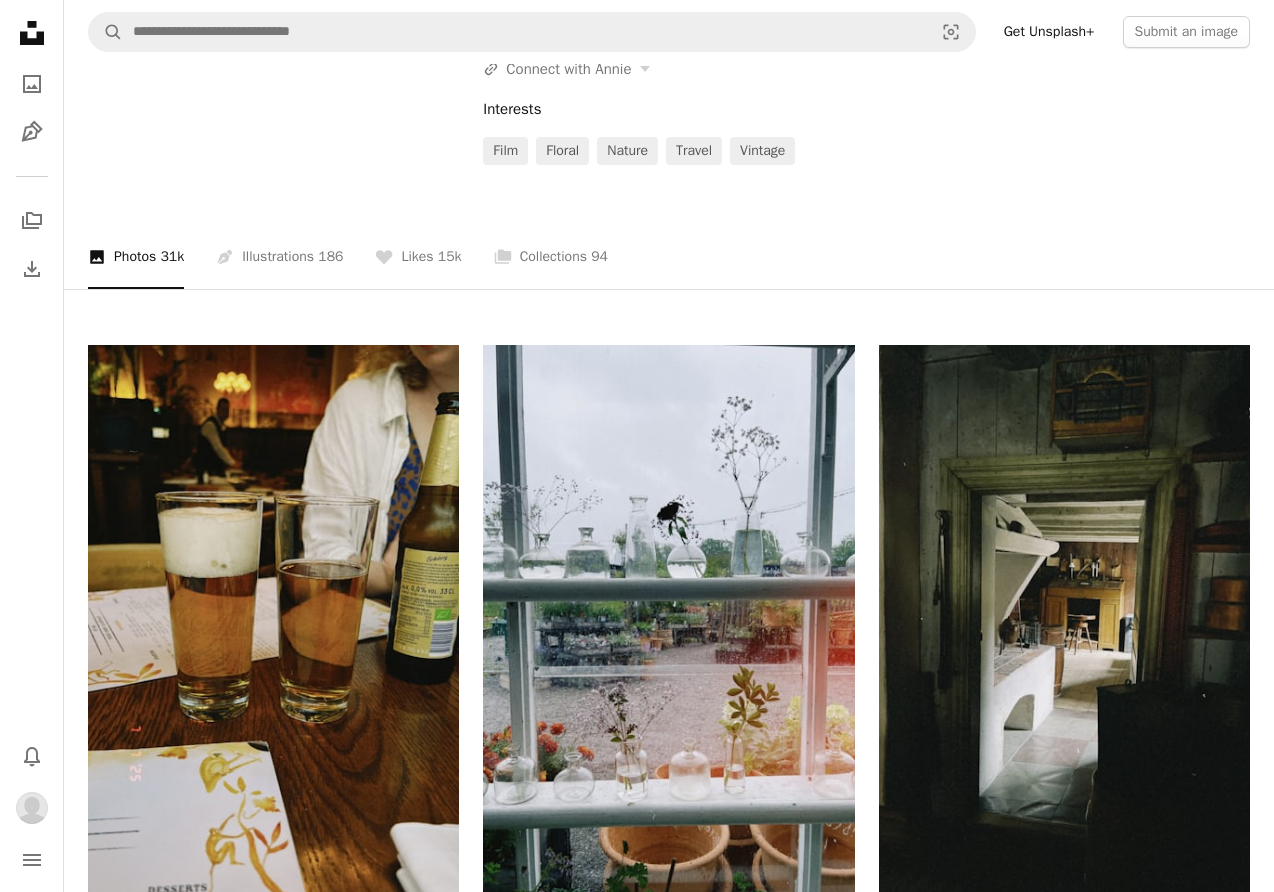scroll, scrollTop: 0, scrollLeft: 0, axis: both 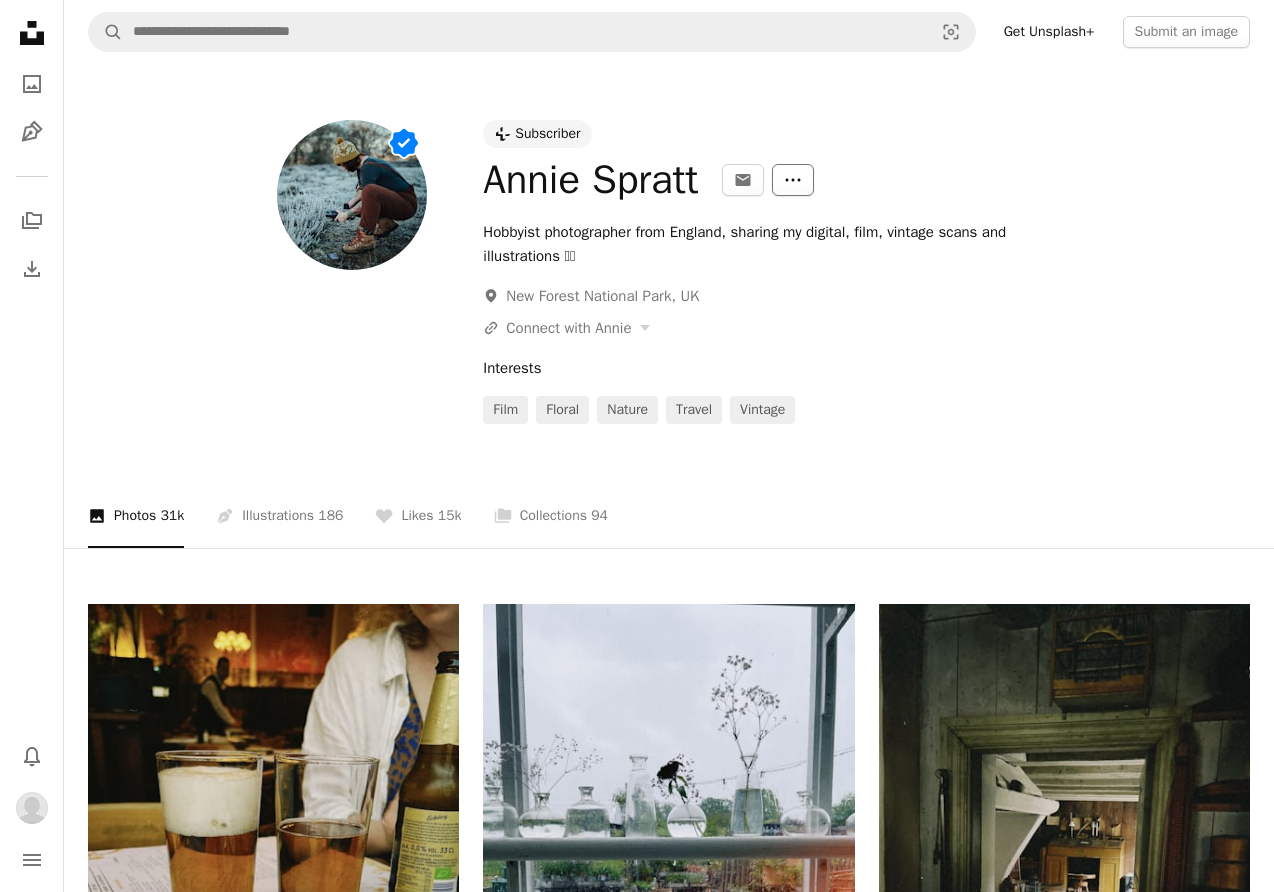 click on "More Actions" 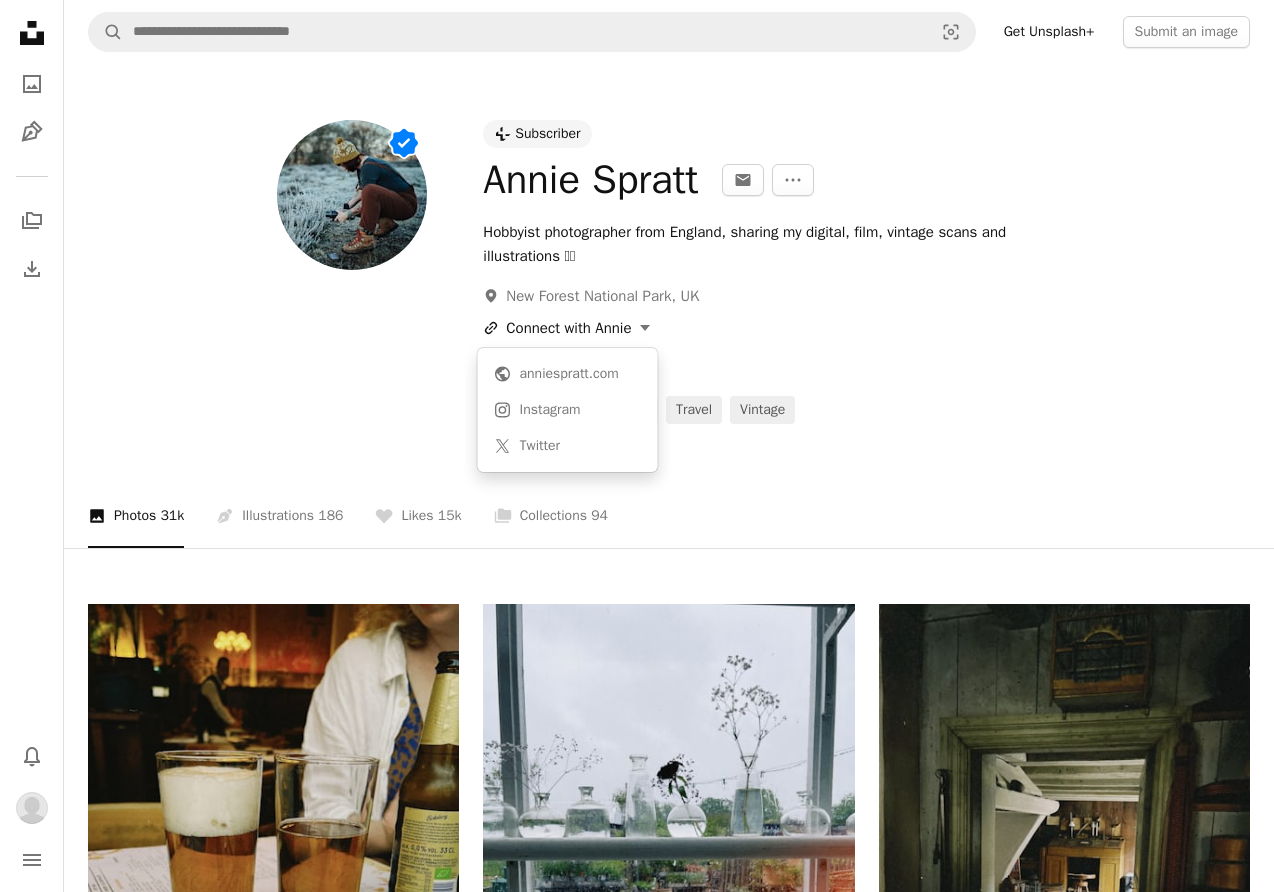click on "A URL sharing icon (chains) Connect with [FIRST]" at bounding box center [566, 328] 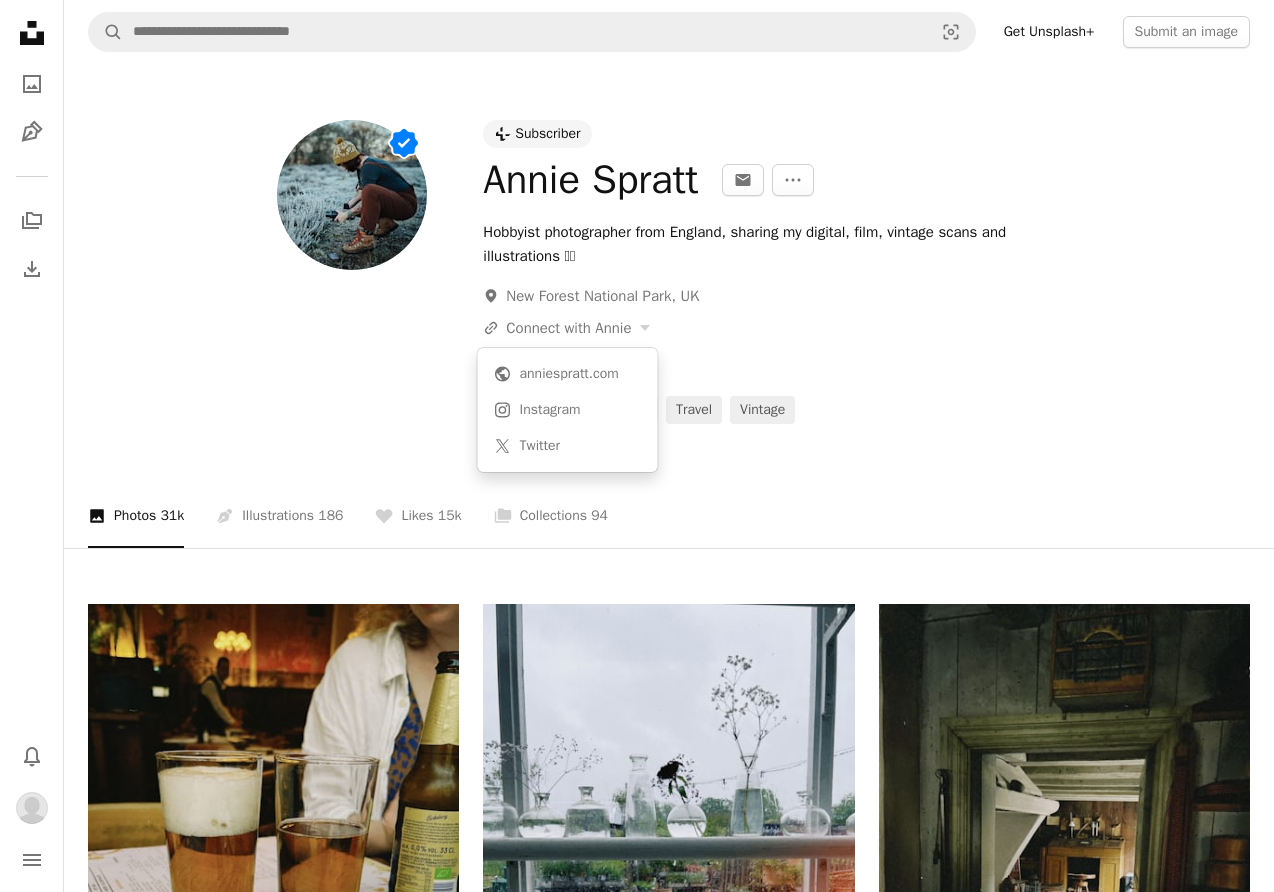 click on "Unsplash logo Unsplash Home A photo Pen Tool A stack of folders Download Bell navigation menu A magnifying glass Visual search Get Unsplash+ Submit an image Plus sign for Unsplash+ Subscriber [FIRST] [LAST] An envelope More Actions Hobbyist photographer from England, sharing my digital, film, vintage scans and illustrations 🫶🏻 A map marker New Forest National Park, UK A URL sharing icon (chains) Connect with [FIRST] Interests film floral Nature travel vintage A photo Photos 31k Pen Tool Illustrations 186 A heart Likes 15k A stack of folders Collections 94 A heart A plus sign [FIRST] [LAST] Arrow pointing down A heart A plus sign [FIRST] [LAST] Arrow pointing down A heart A plus sign [FIRST] [LAST] Arrow pointing down A heart A plus sign [FIRST] [LAST] Arrow pointing down A heart A plus sign [FIRST] [LAST] Arrow pointing down A heart A plus sign [FIRST] [LAST] Arrow pointing down A heart A plus sign [FIRST] [LAST] Arrow pointing down A heart A plus sign" at bounding box center [637, 3235] 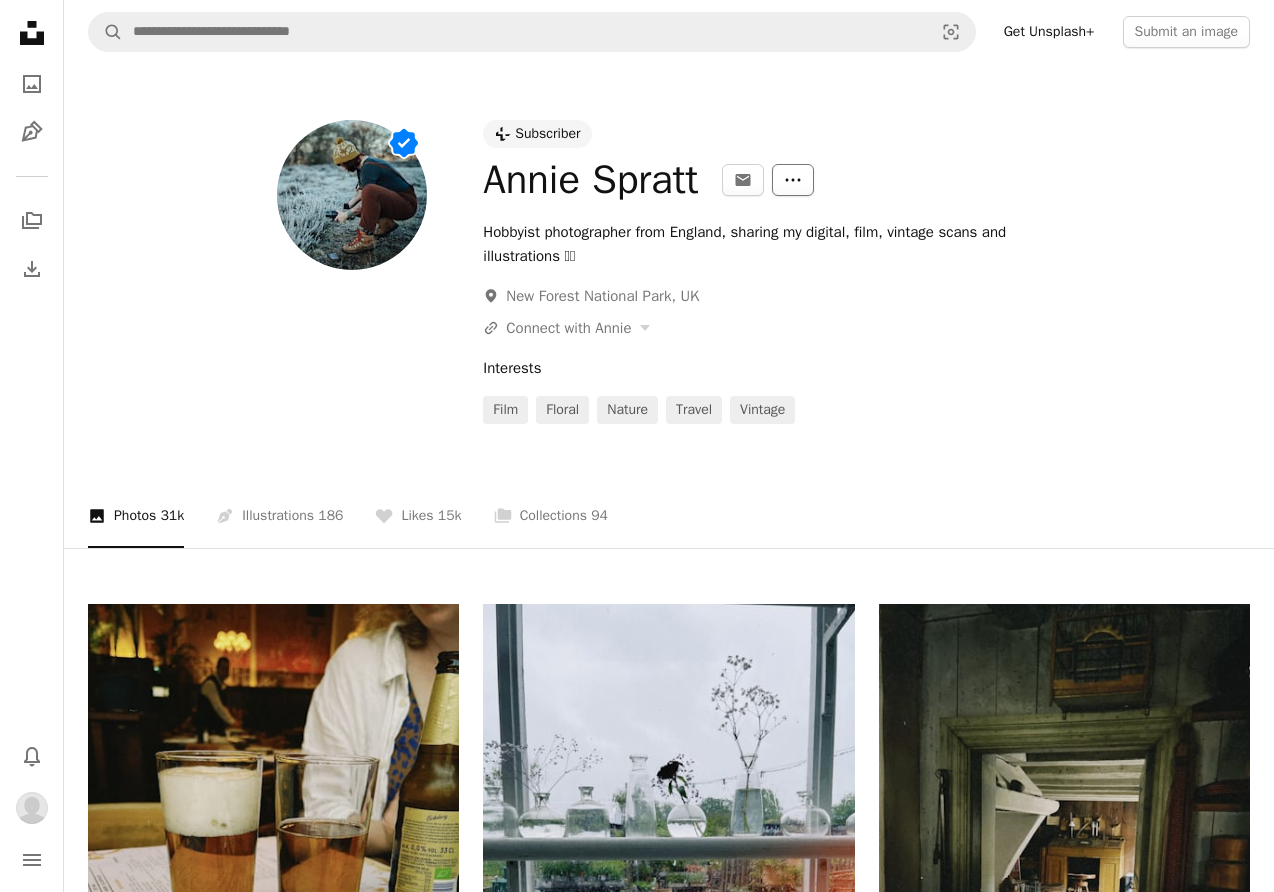 click 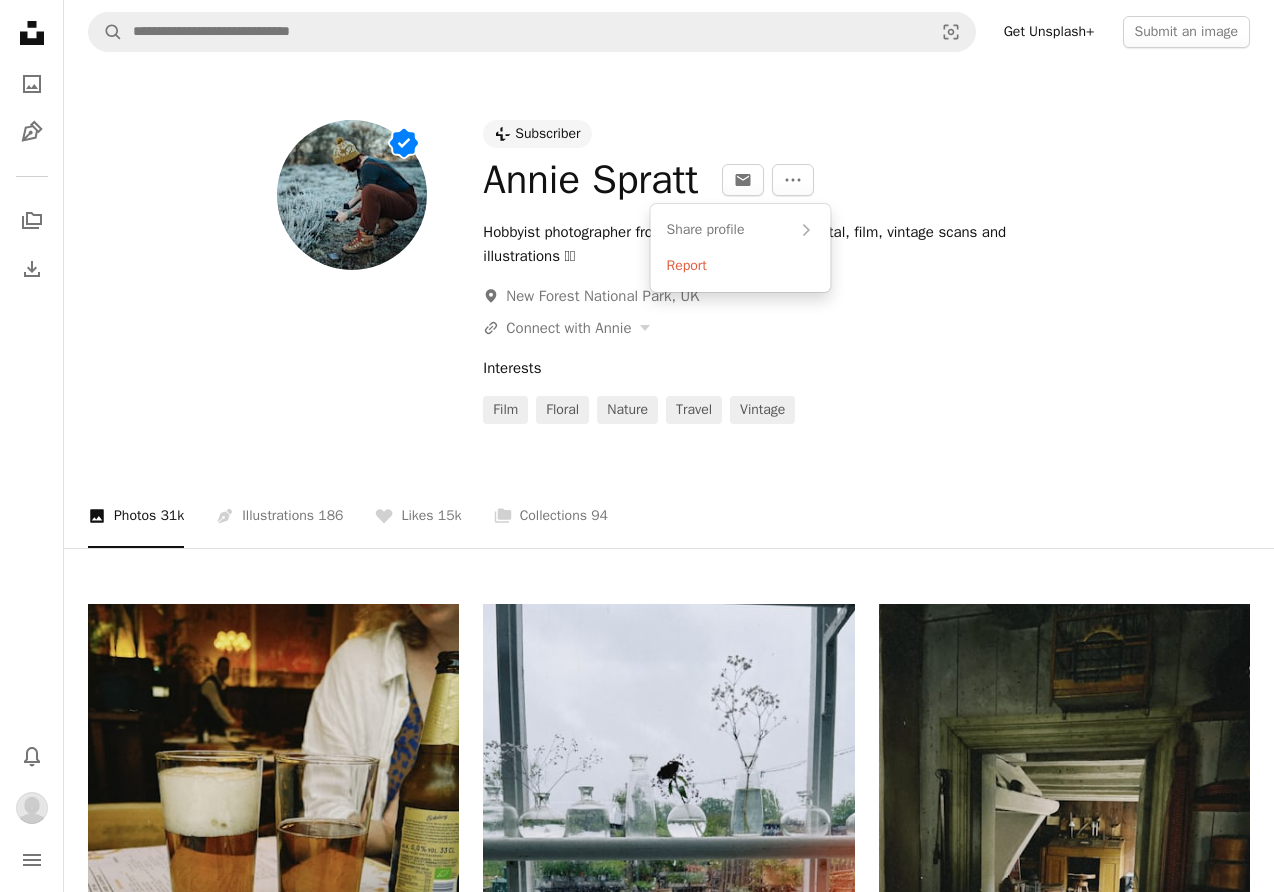 click on "Unsplash logo Unsplash Home A photo Pen Tool A stack of folders Download Bell navigation menu A magnifying glass Visual search Get Unsplash+ Submit an image Plus sign for Unsplash+ Subscriber [FIRST] [LAST] An envelope More Actions Hobbyist photographer from England, sharing my digital, film, vintage scans and illustrations 🫶🏻 A map marker New Forest National Park, UK A URL sharing icon (chains) Connect with [FIRST] Interests film floral Nature travel vintage A photo Photos 31k Pen Tool Illustrations 186 A heart Likes 15k A stack of folders Collections 94 A heart A plus sign [FIRST] [LAST] Arrow pointing down A heart A plus sign [FIRST] [LAST] Arrow pointing down A heart A plus sign [FIRST] [LAST] Arrow pointing down A heart A plus sign [FIRST] [LAST] Arrow pointing down A heart A plus sign [FIRST] [LAST] Arrow pointing down A heart A plus sign [FIRST] [LAST] Arrow pointing down A heart A plus sign [FIRST] [LAST] Arrow pointing down A heart A plus sign" at bounding box center [637, 3235] 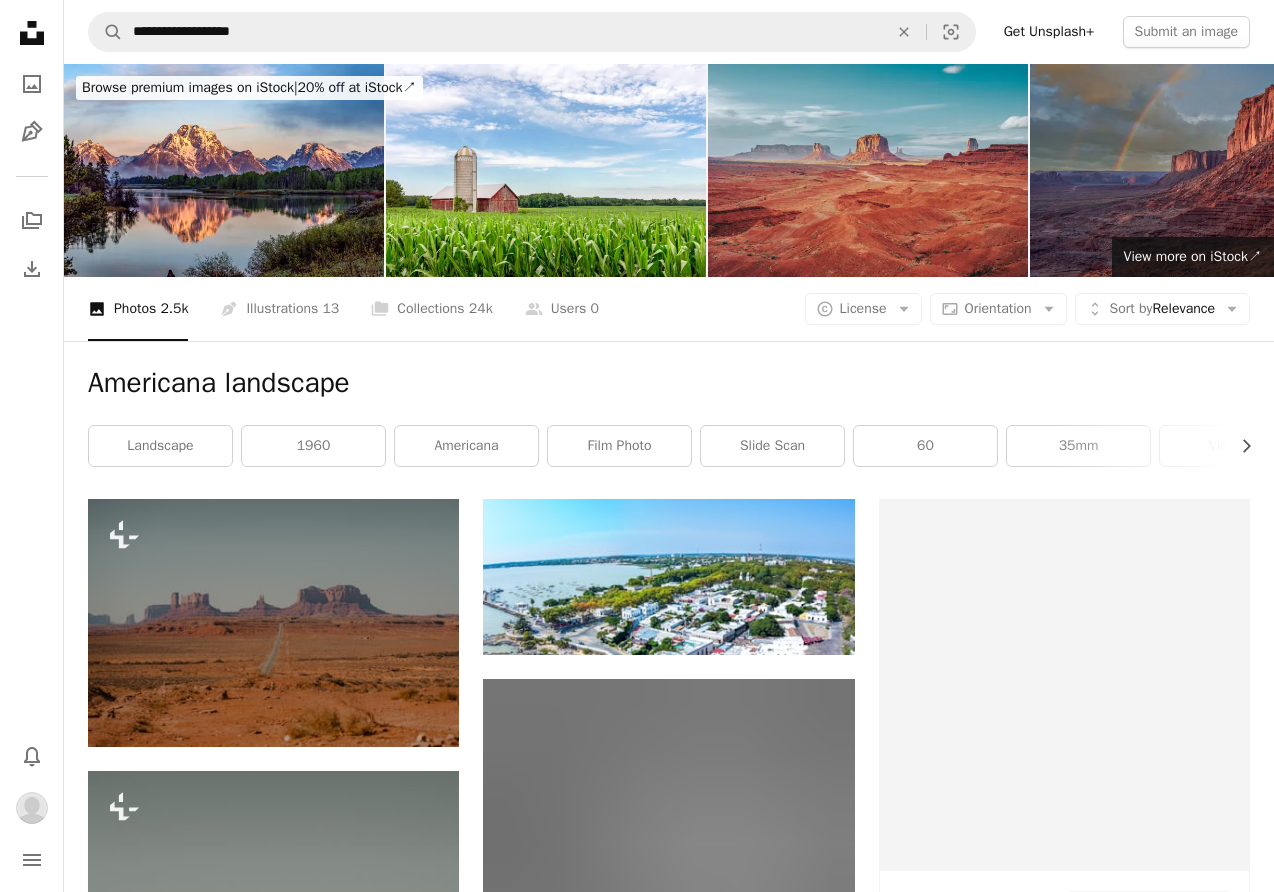 scroll, scrollTop: 14824, scrollLeft: 0, axis: vertical 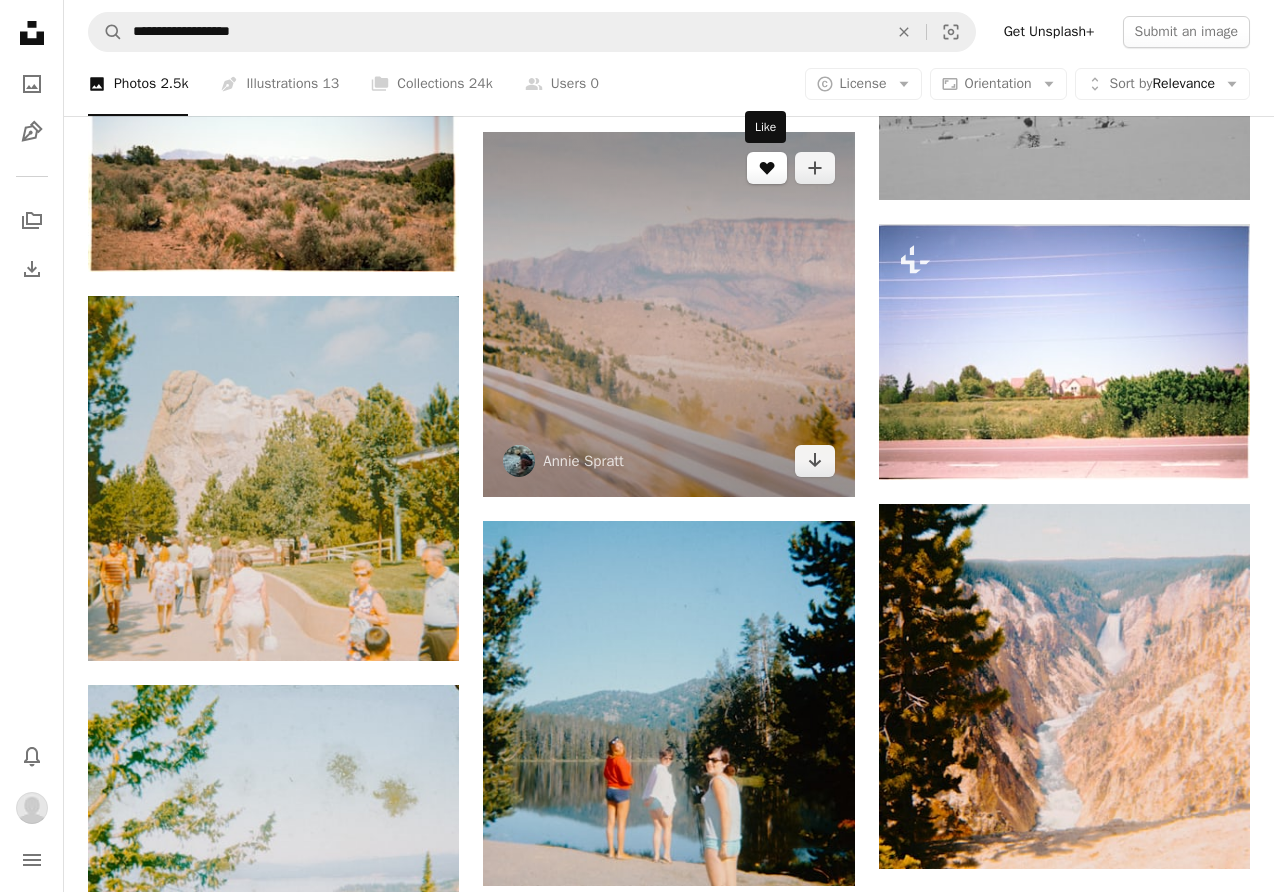 click on "A heart" 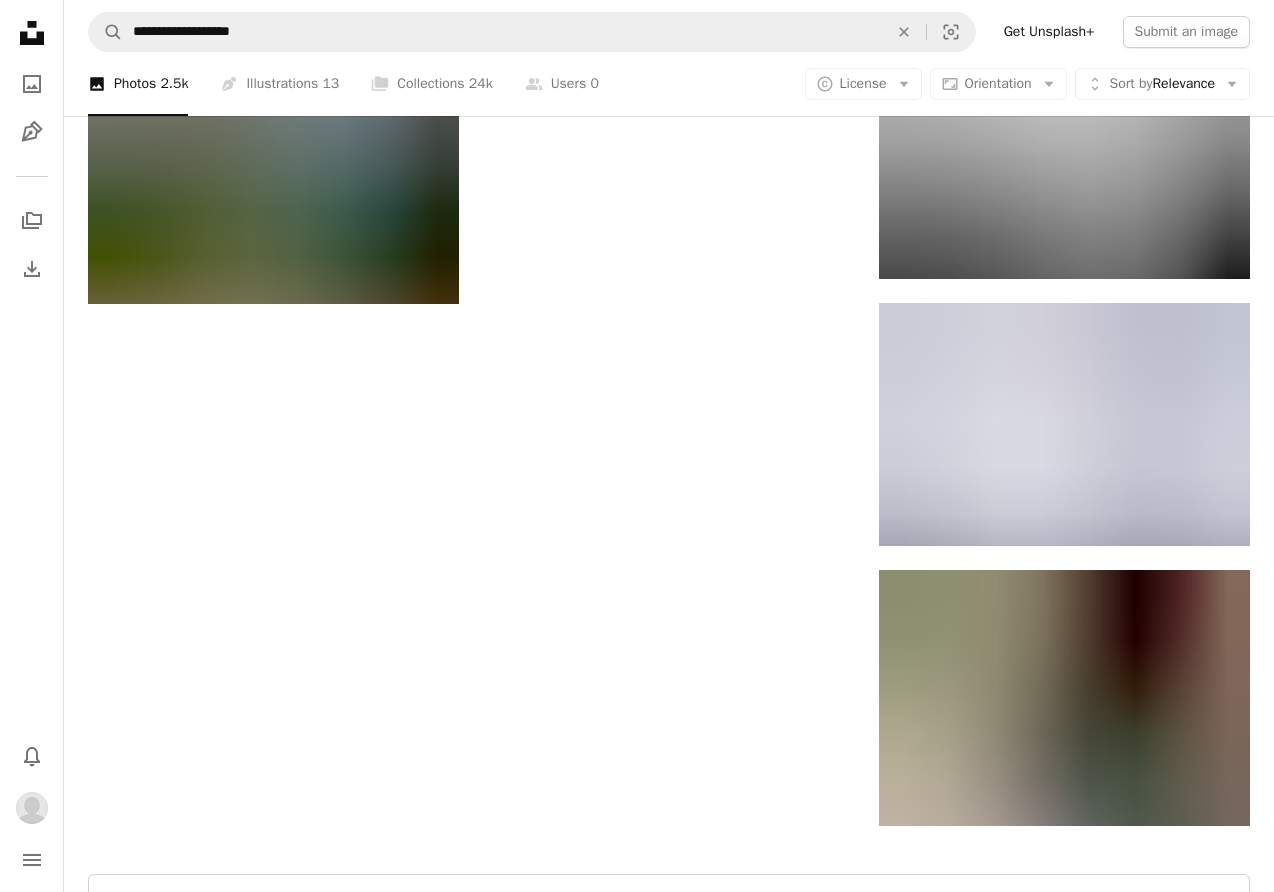 scroll, scrollTop: 17472, scrollLeft: 0, axis: vertical 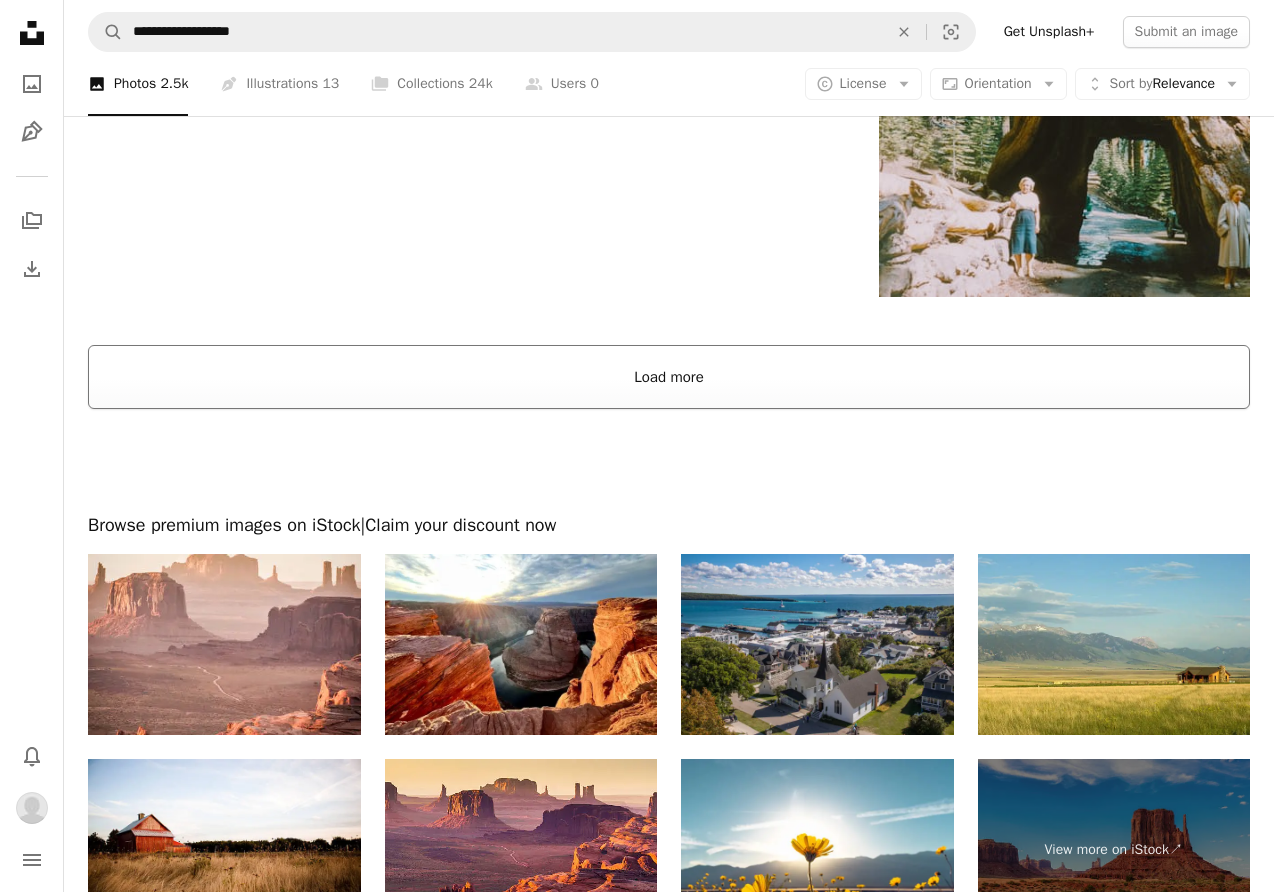 click on "Load more" at bounding box center (669, 377) 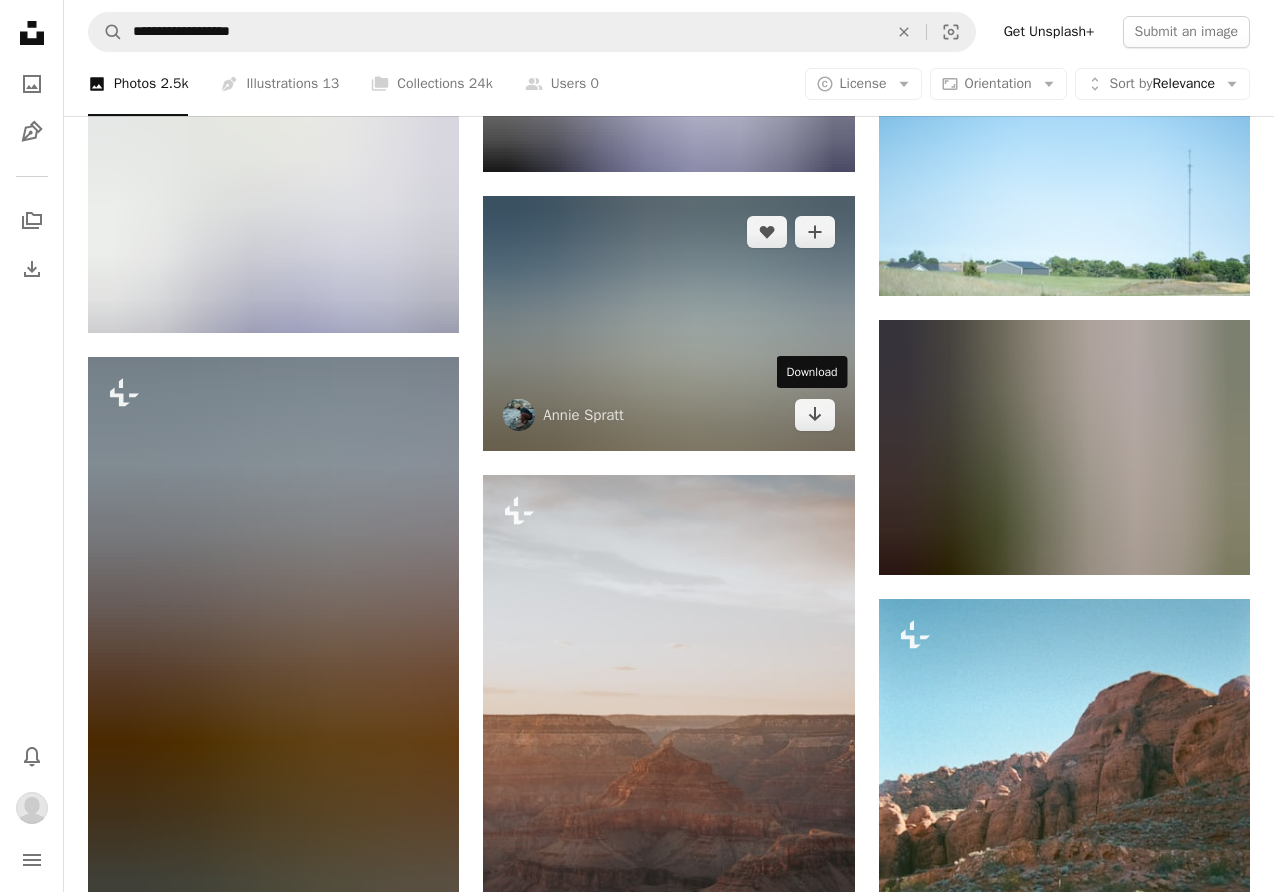 scroll, scrollTop: 17757, scrollLeft: 0, axis: vertical 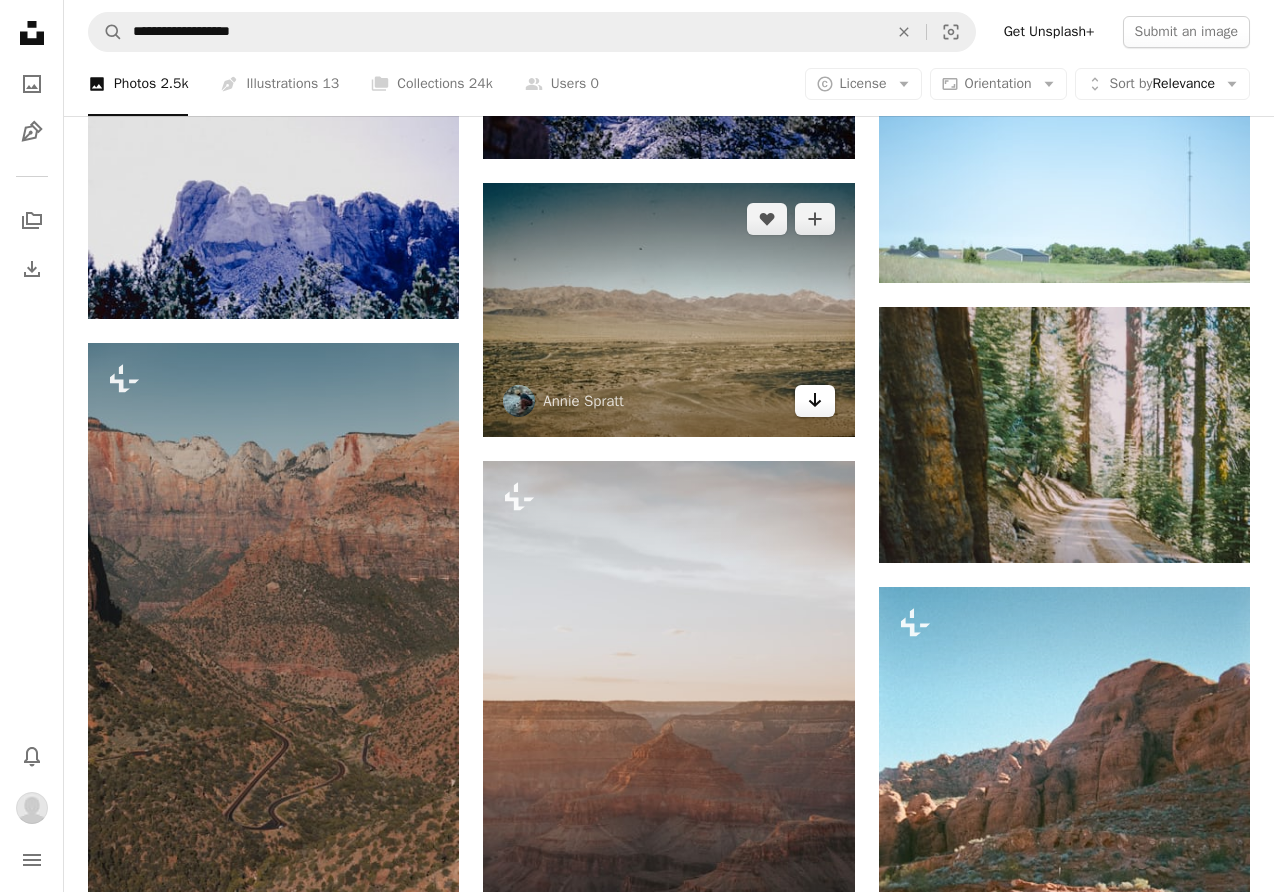 click on "Arrow pointing down" at bounding box center (815, 401) 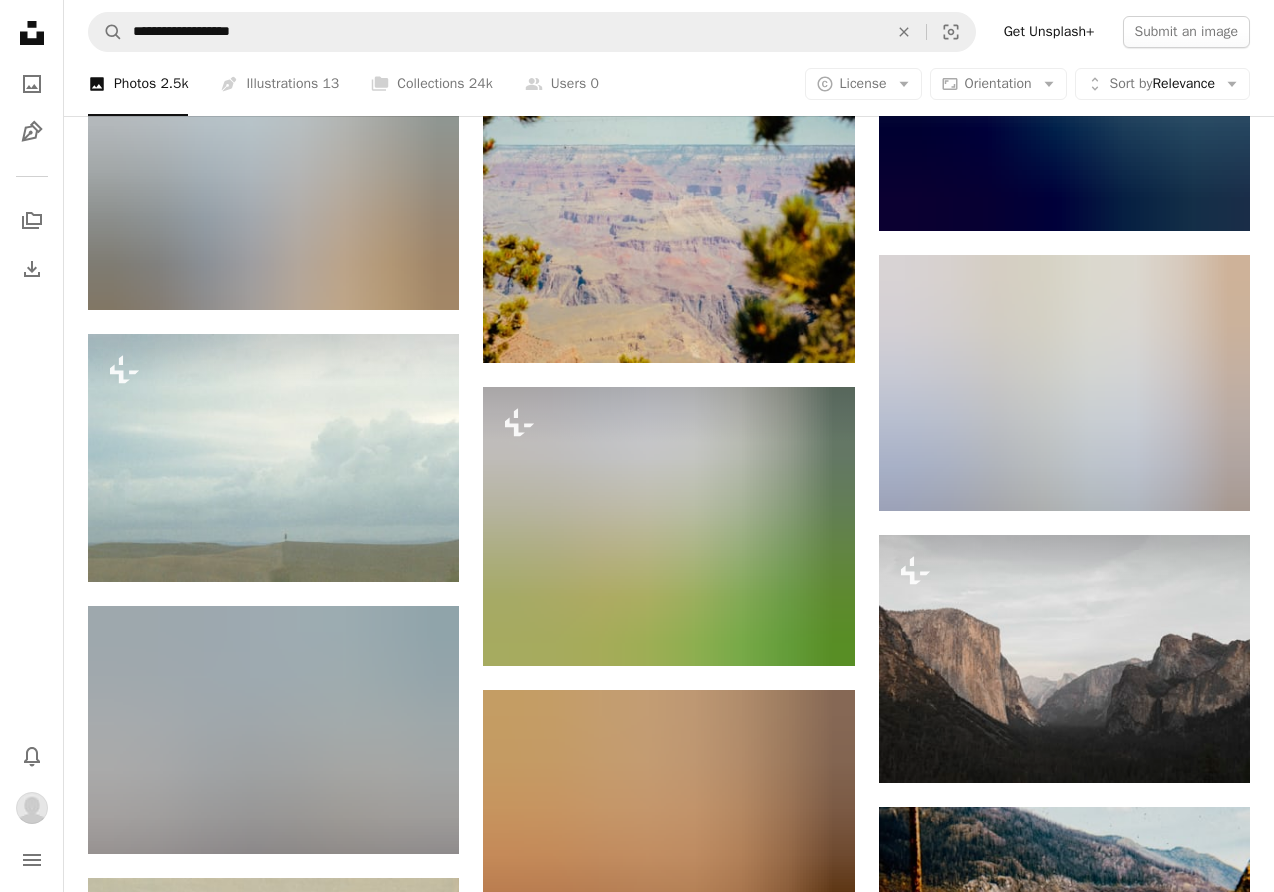 scroll, scrollTop: 24904, scrollLeft: 0, axis: vertical 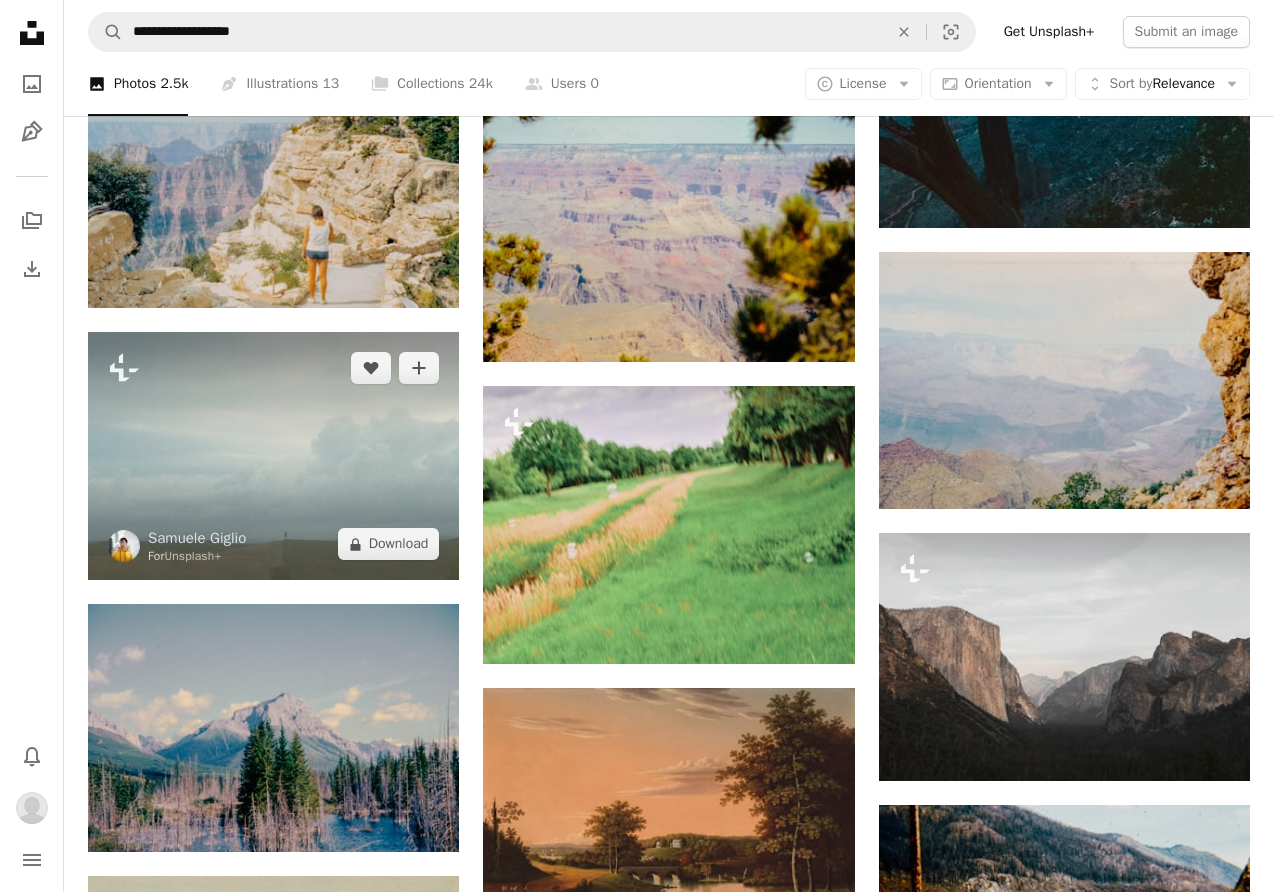 click at bounding box center [273, 456] 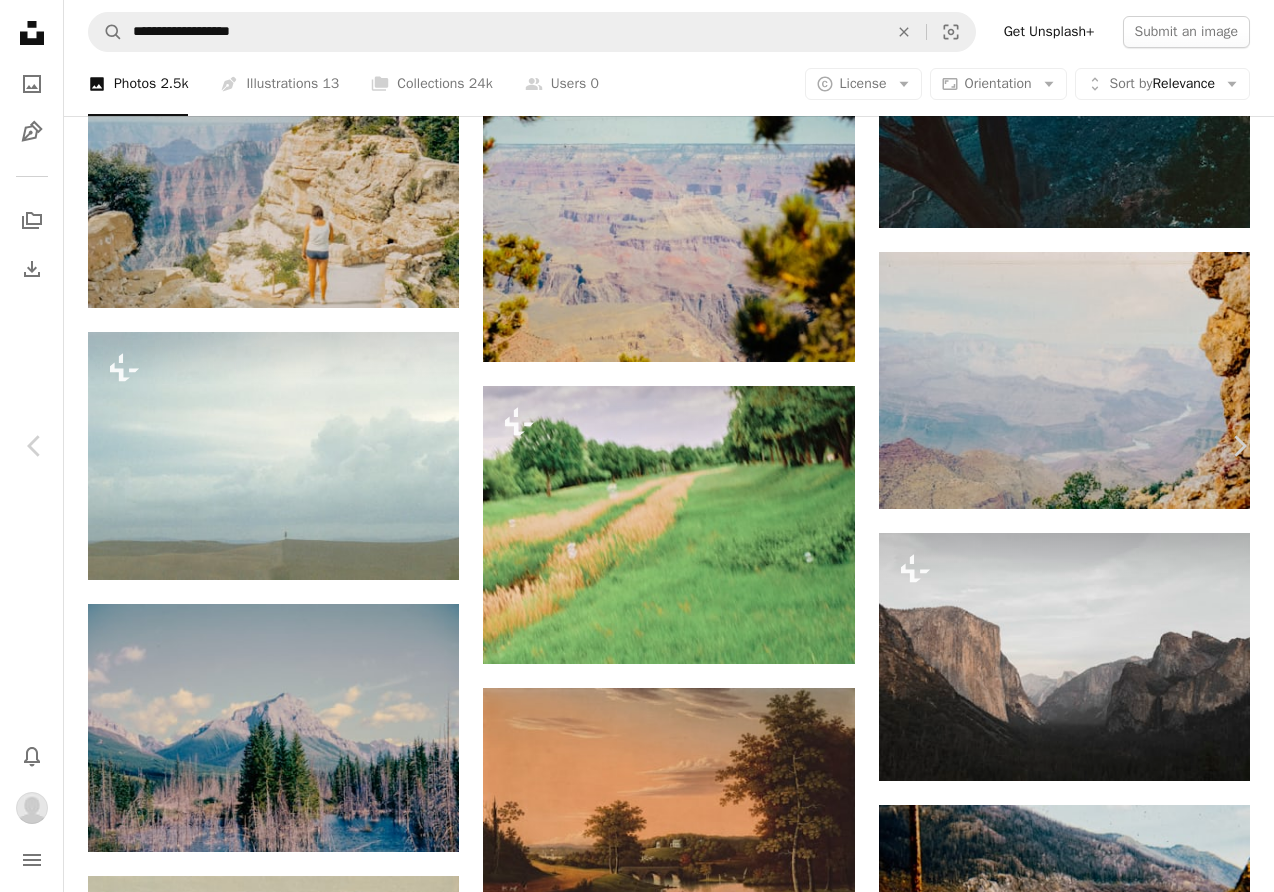 scroll, scrollTop: 0, scrollLeft: 0, axis: both 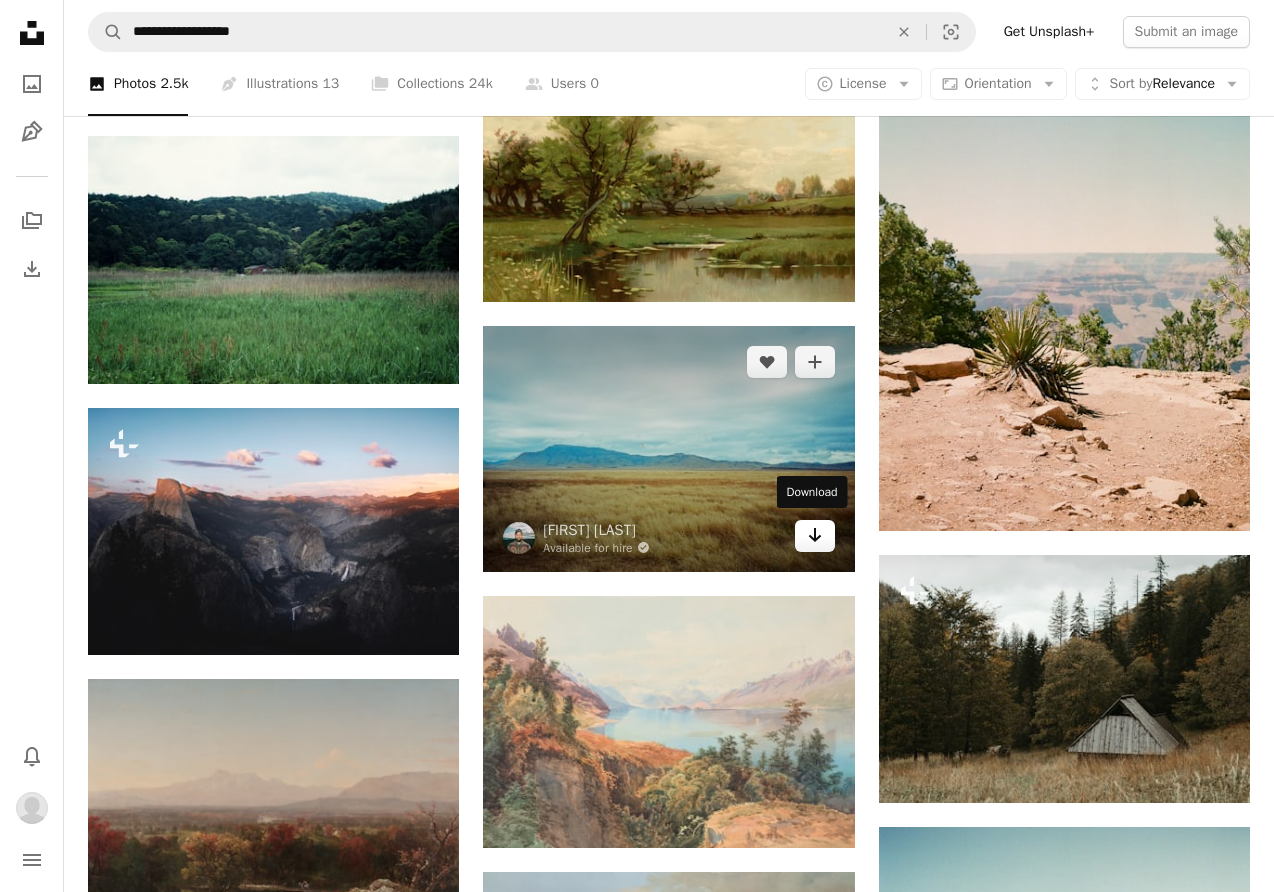 click 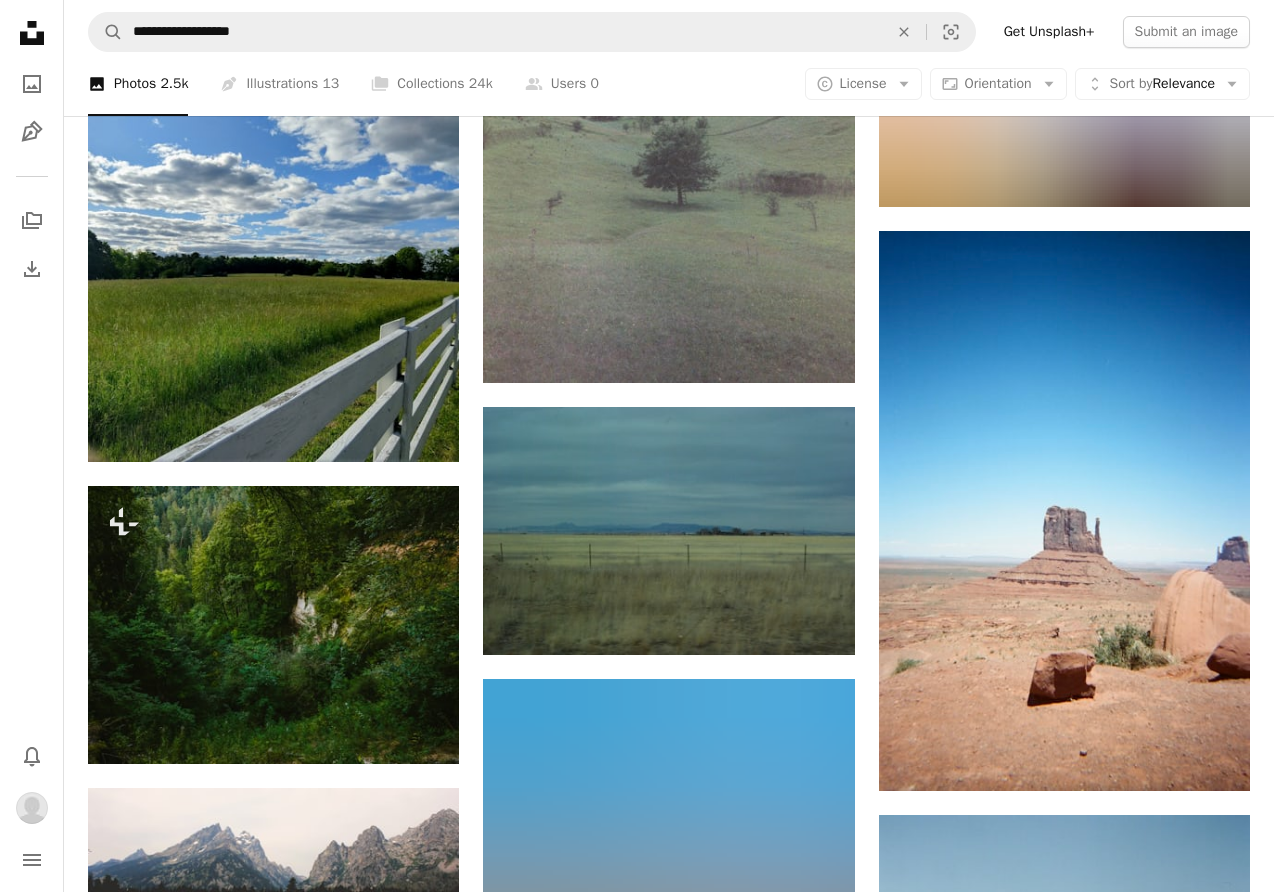 scroll, scrollTop: 41195, scrollLeft: 0, axis: vertical 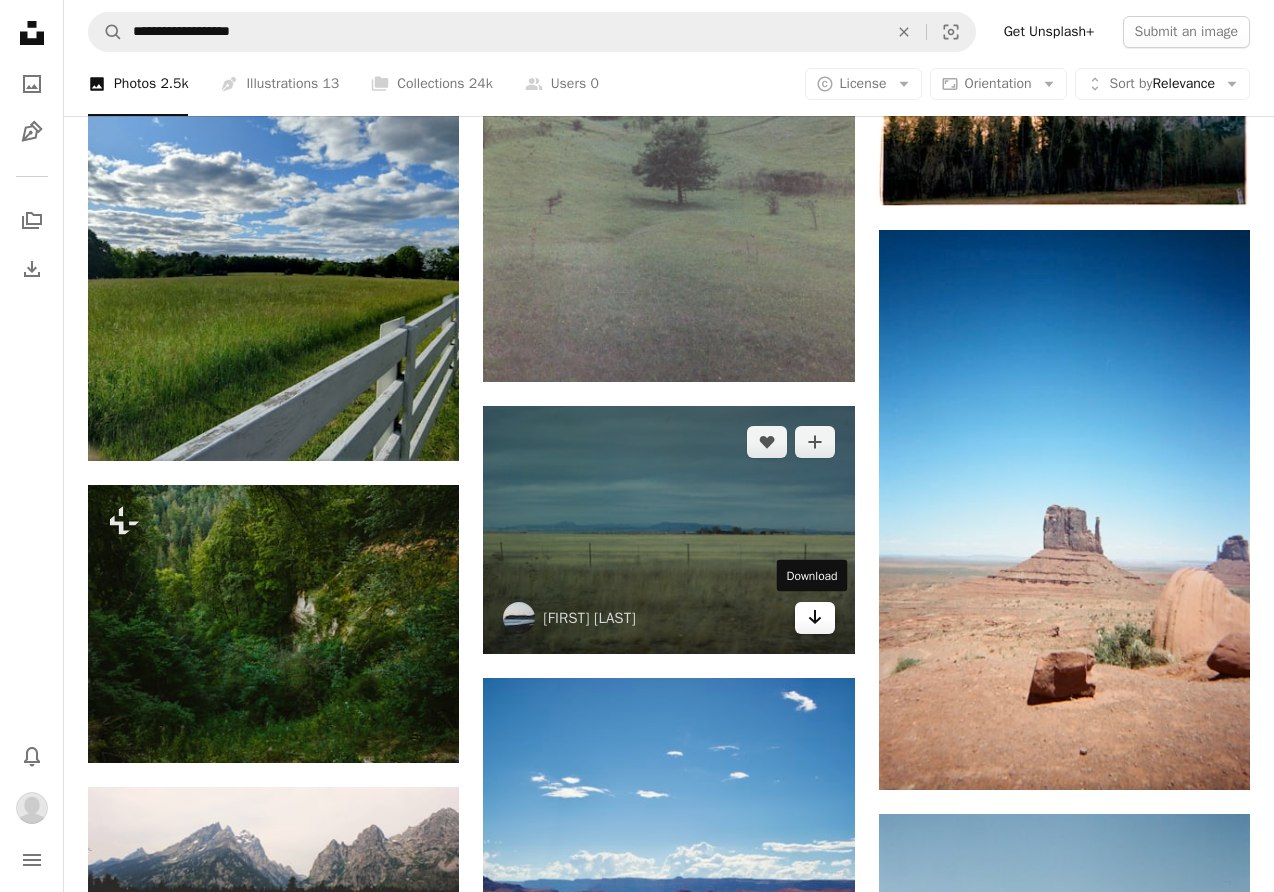 click on "Arrow pointing down" 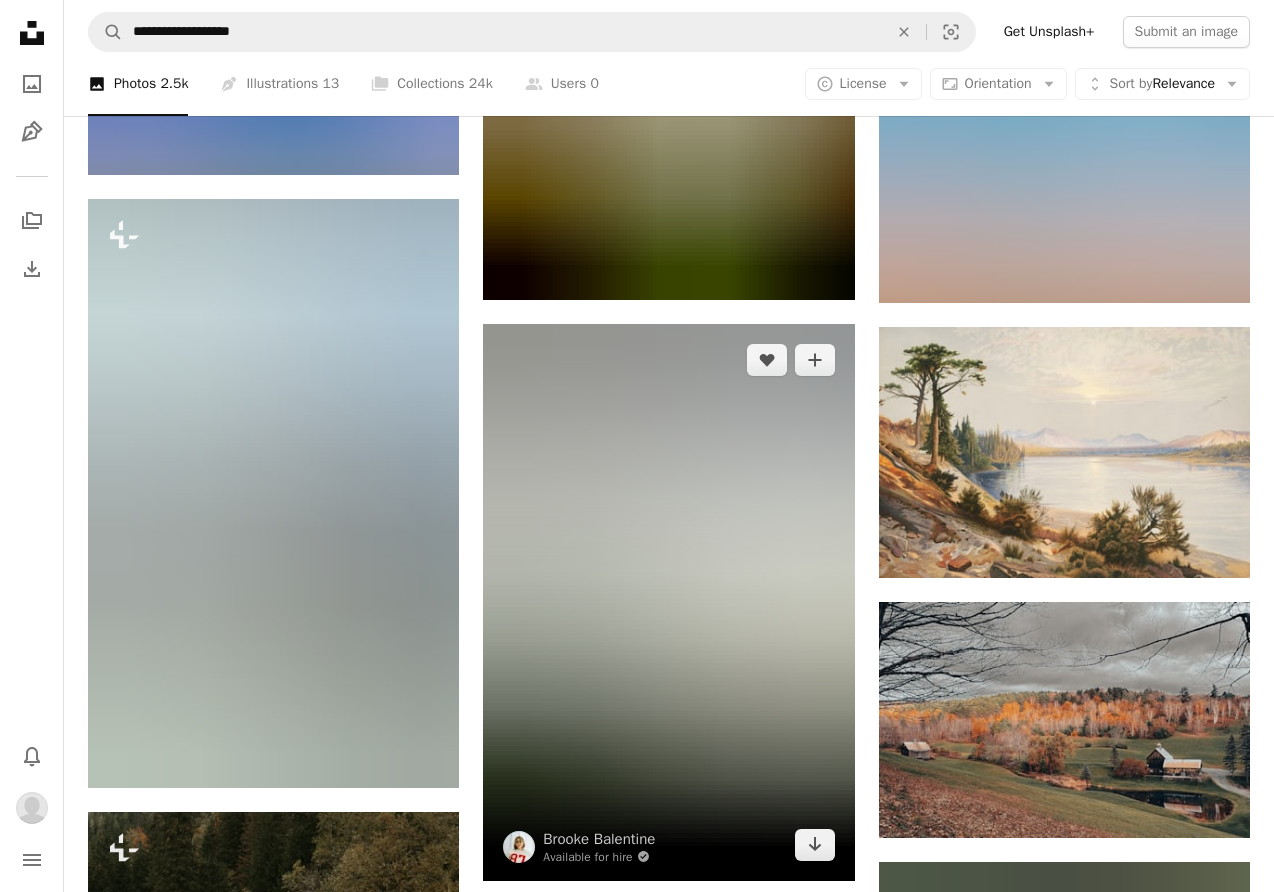 scroll, scrollTop: 48391, scrollLeft: 0, axis: vertical 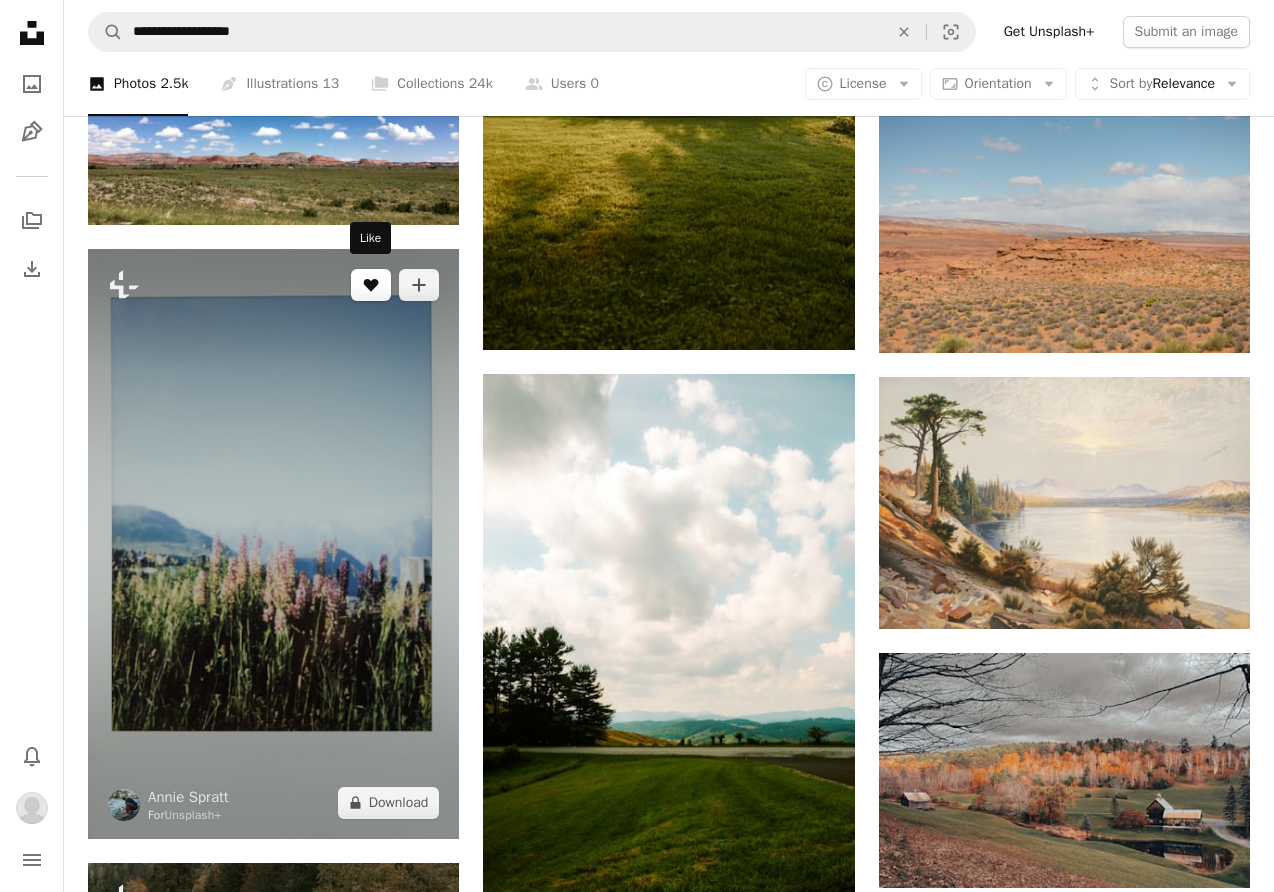 click on "A heart" 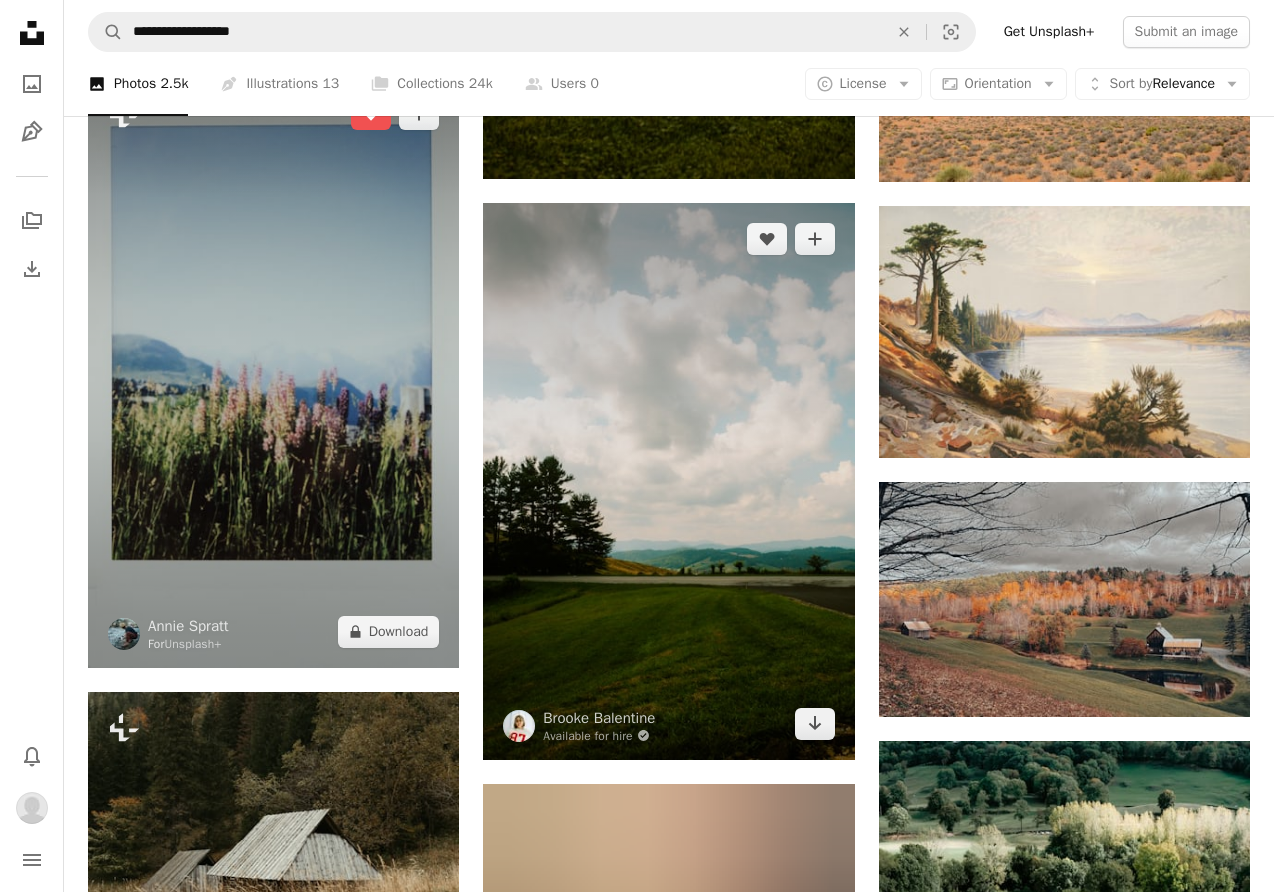 scroll, scrollTop: 48565, scrollLeft: 0, axis: vertical 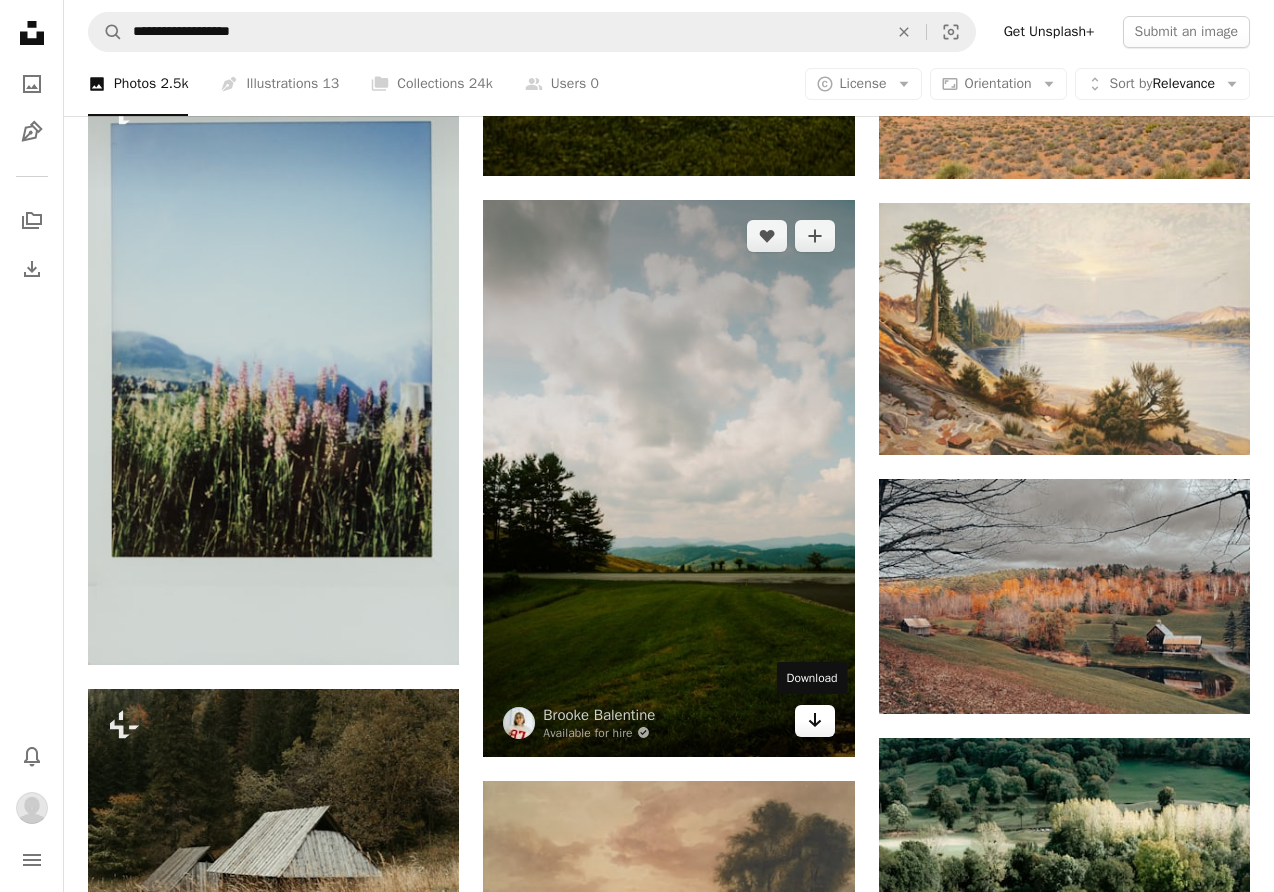 click on "Arrow pointing down" 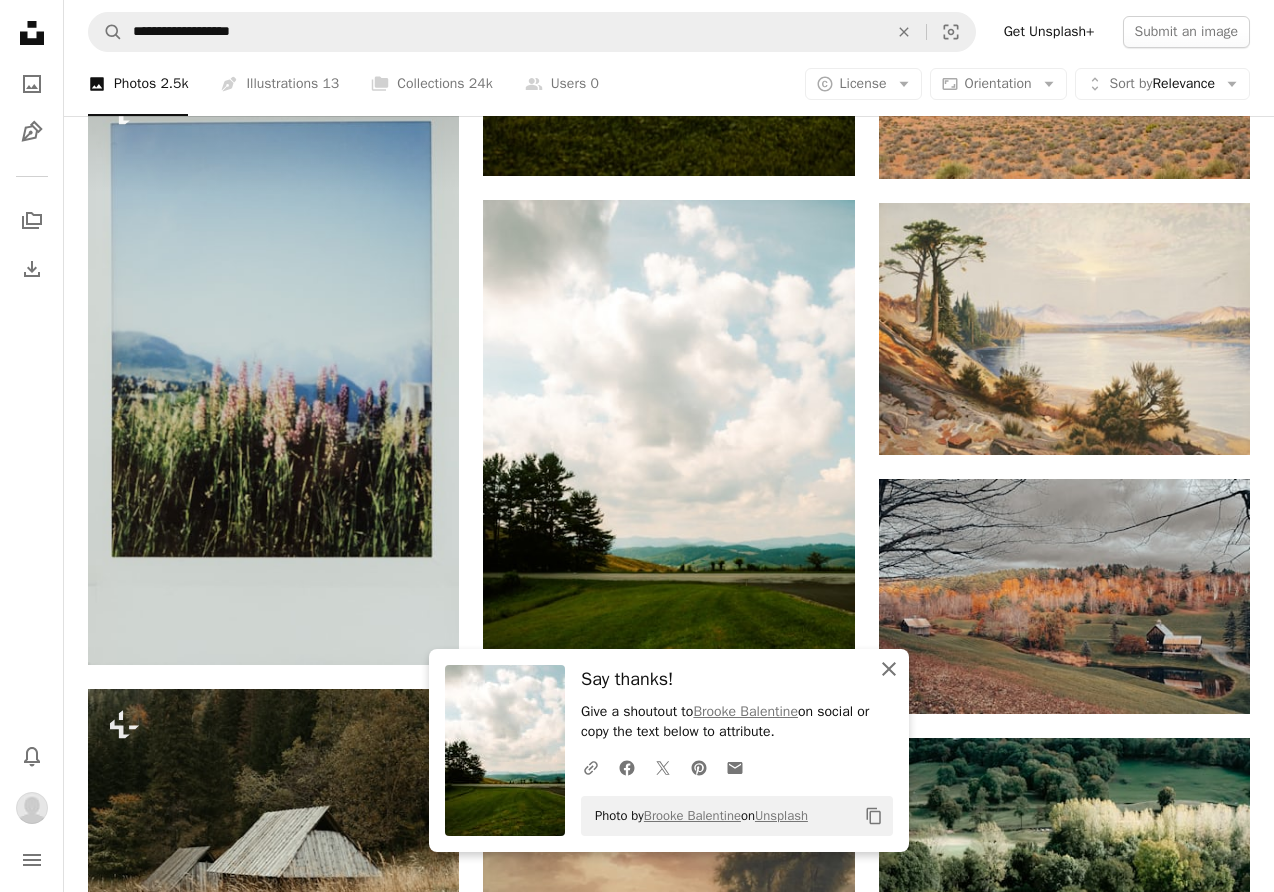 click on "An X shape" 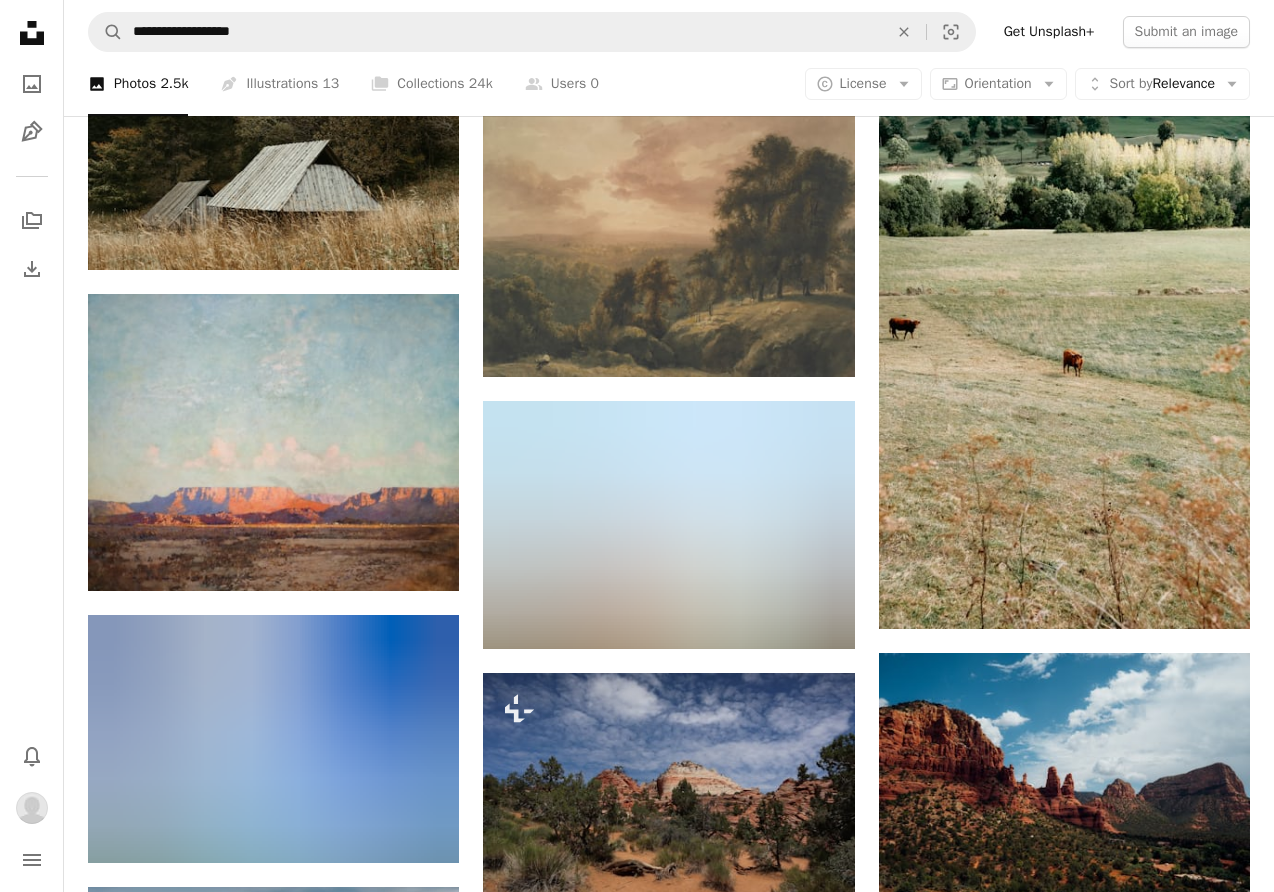 scroll, scrollTop: 49232, scrollLeft: 0, axis: vertical 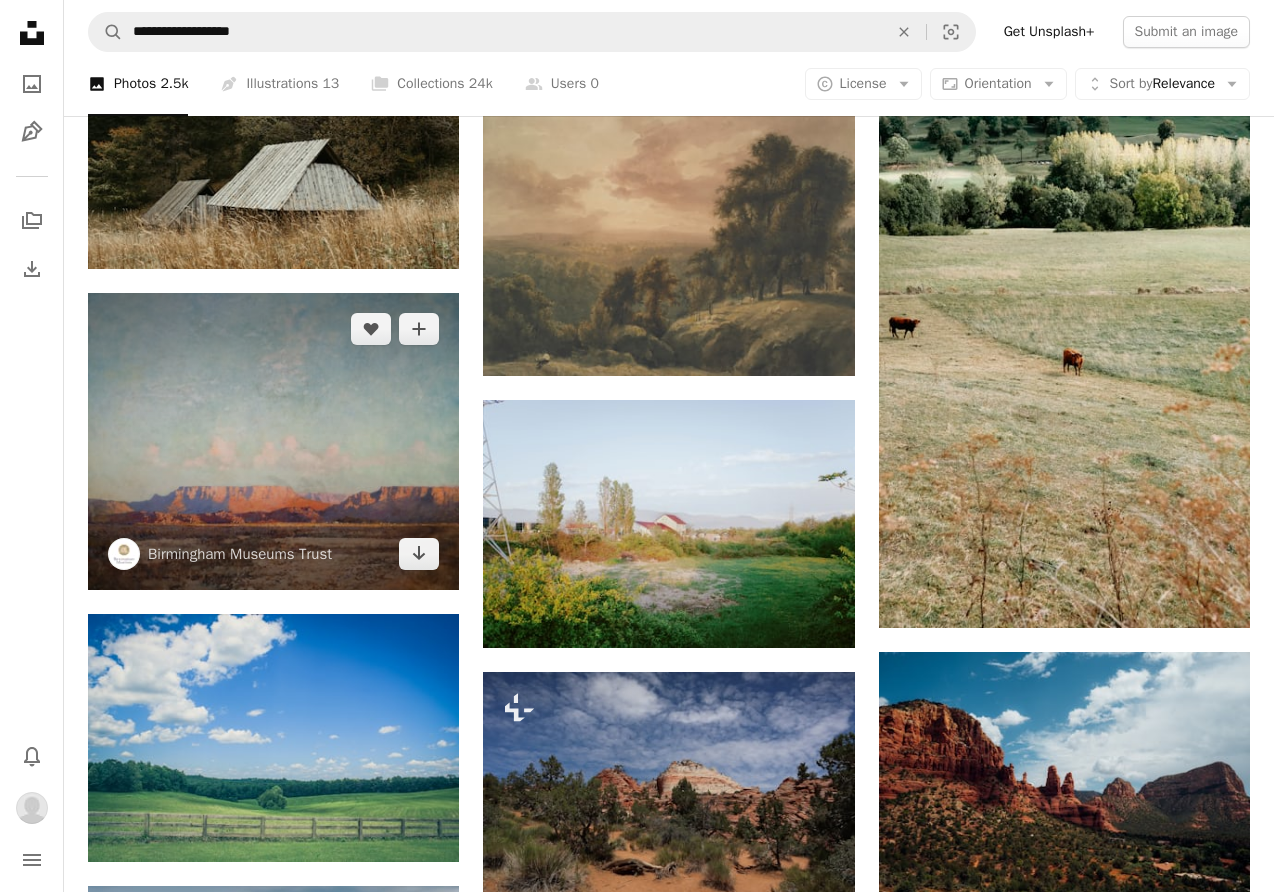 click at bounding box center (273, 441) 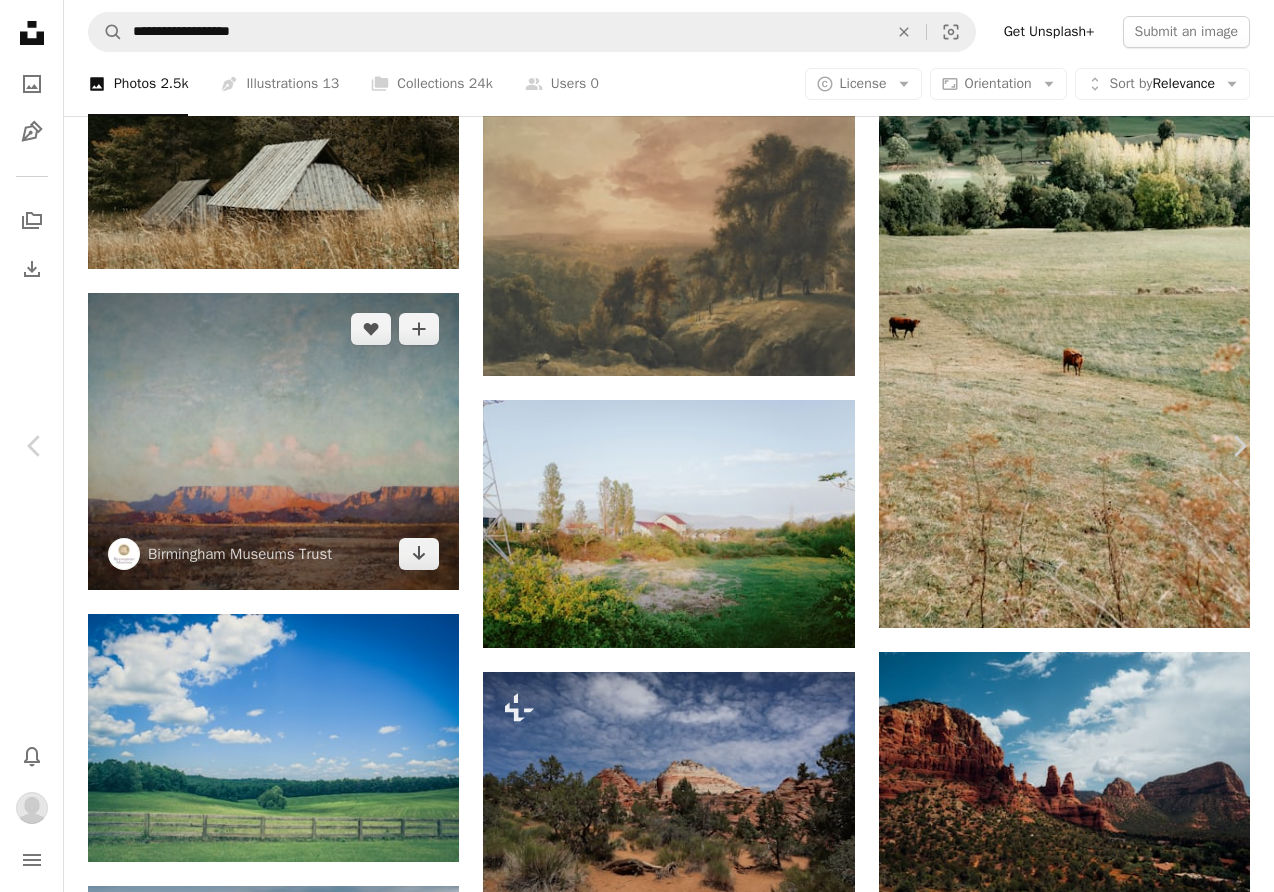 scroll, scrollTop: 162, scrollLeft: 0, axis: vertical 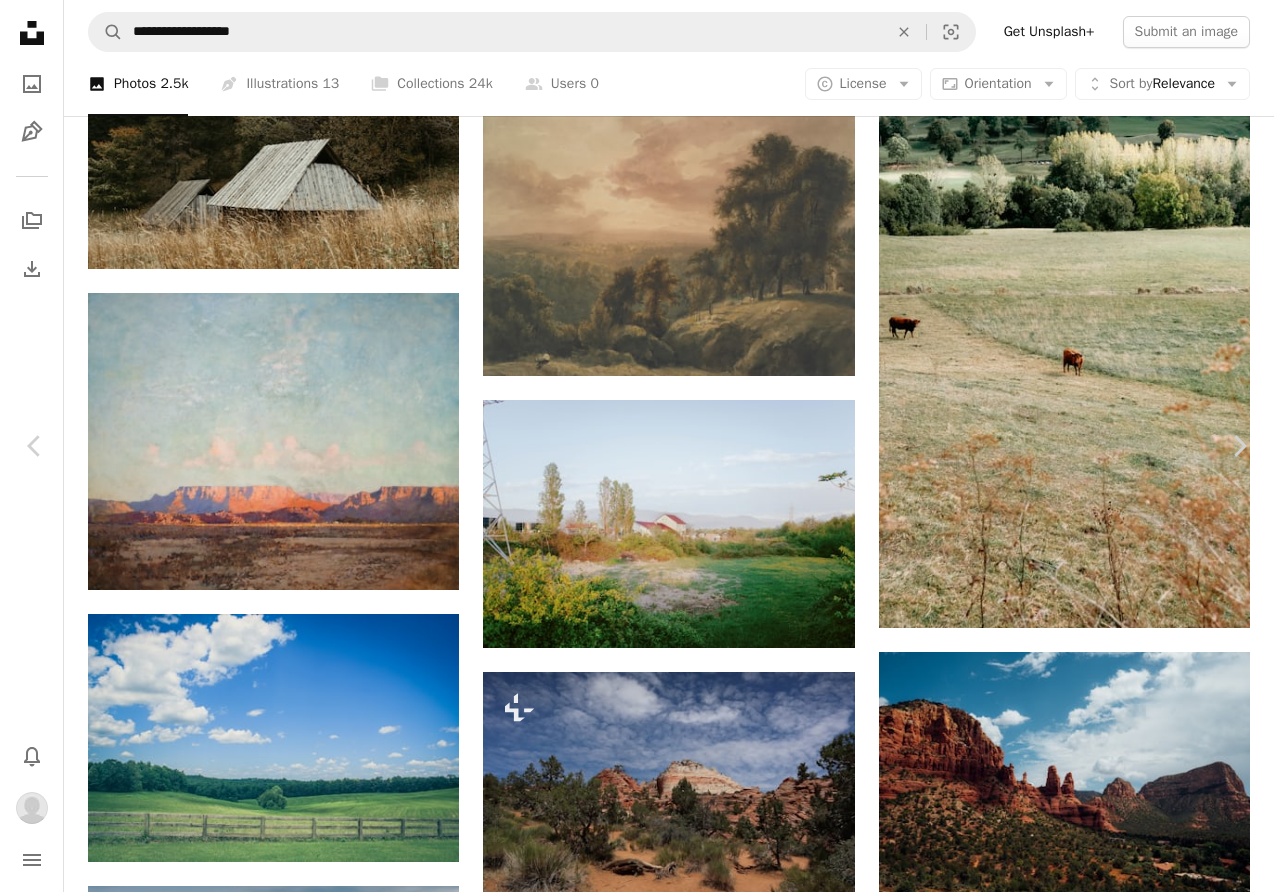 drag, startPoint x: 974, startPoint y: 33, endPoint x: 1087, endPoint y: 29, distance: 113.07078 